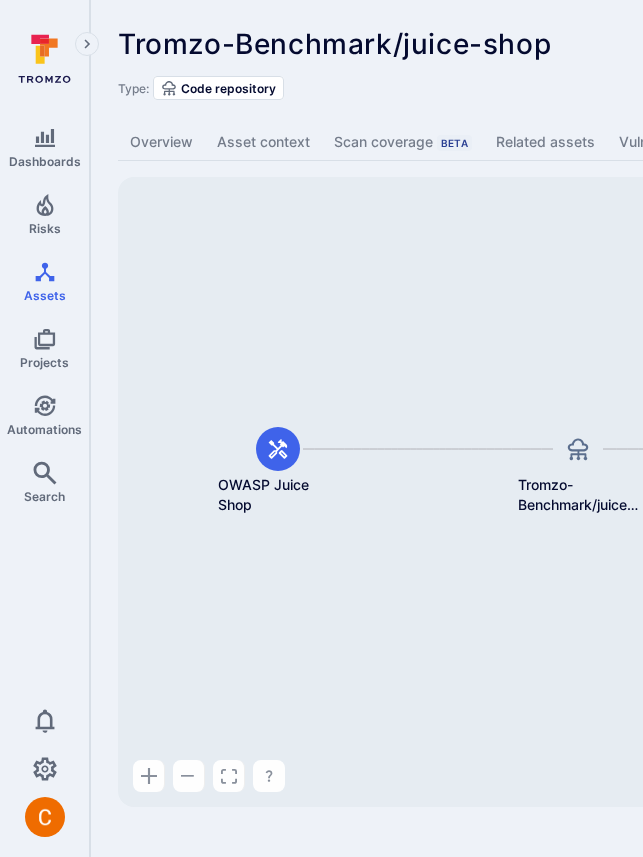 scroll, scrollTop: 0, scrollLeft: 84, axis: horizontal 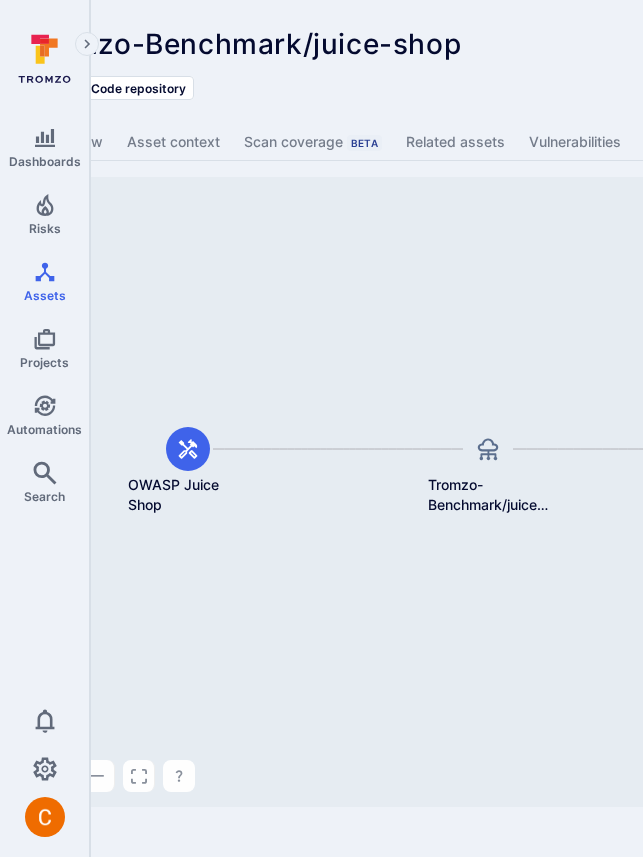 click on "Type: Code repository" at bounding box center [675, 88] 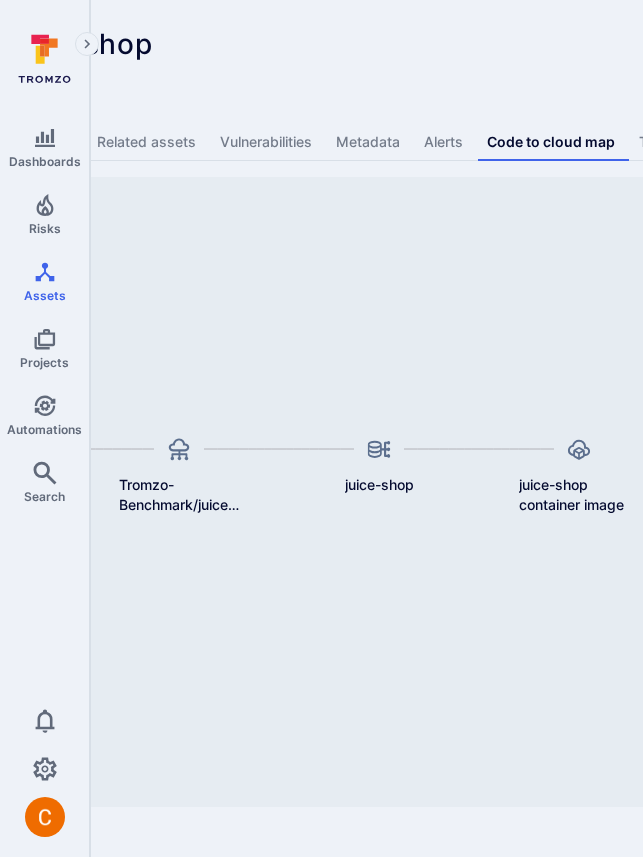 scroll, scrollTop: 0, scrollLeft: 350, axis: horizontal 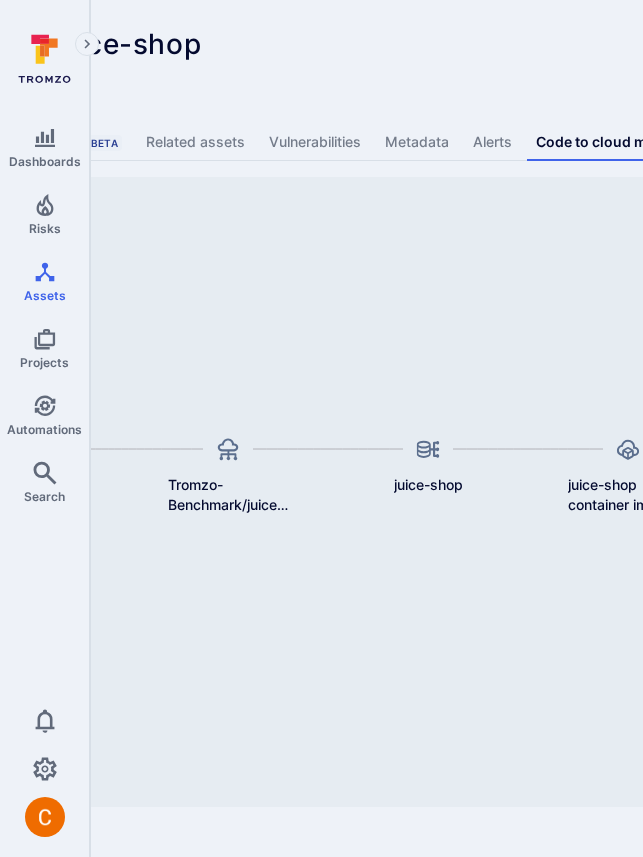 click on "Vulnerabilities" at bounding box center (315, 142) 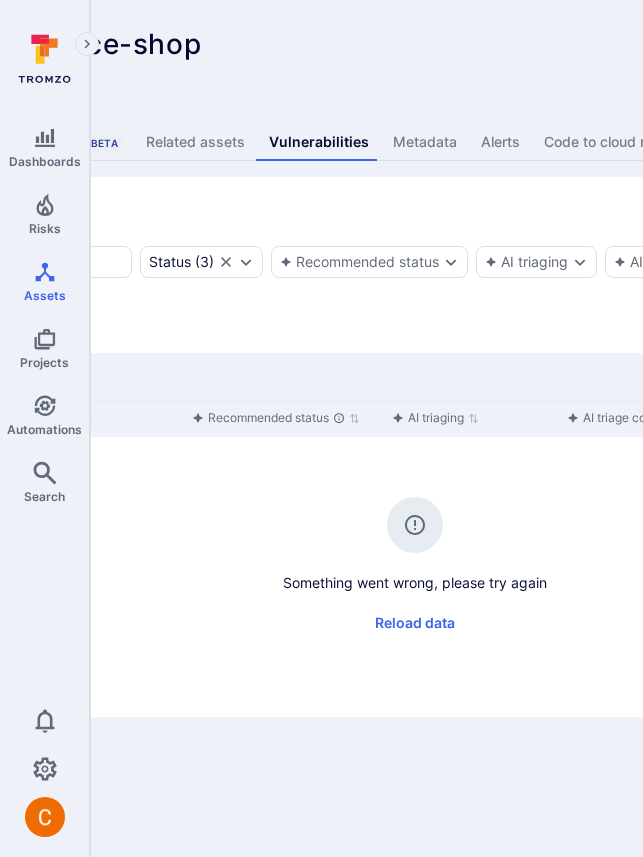 scroll, scrollTop: 0, scrollLeft: 19, axis: horizontal 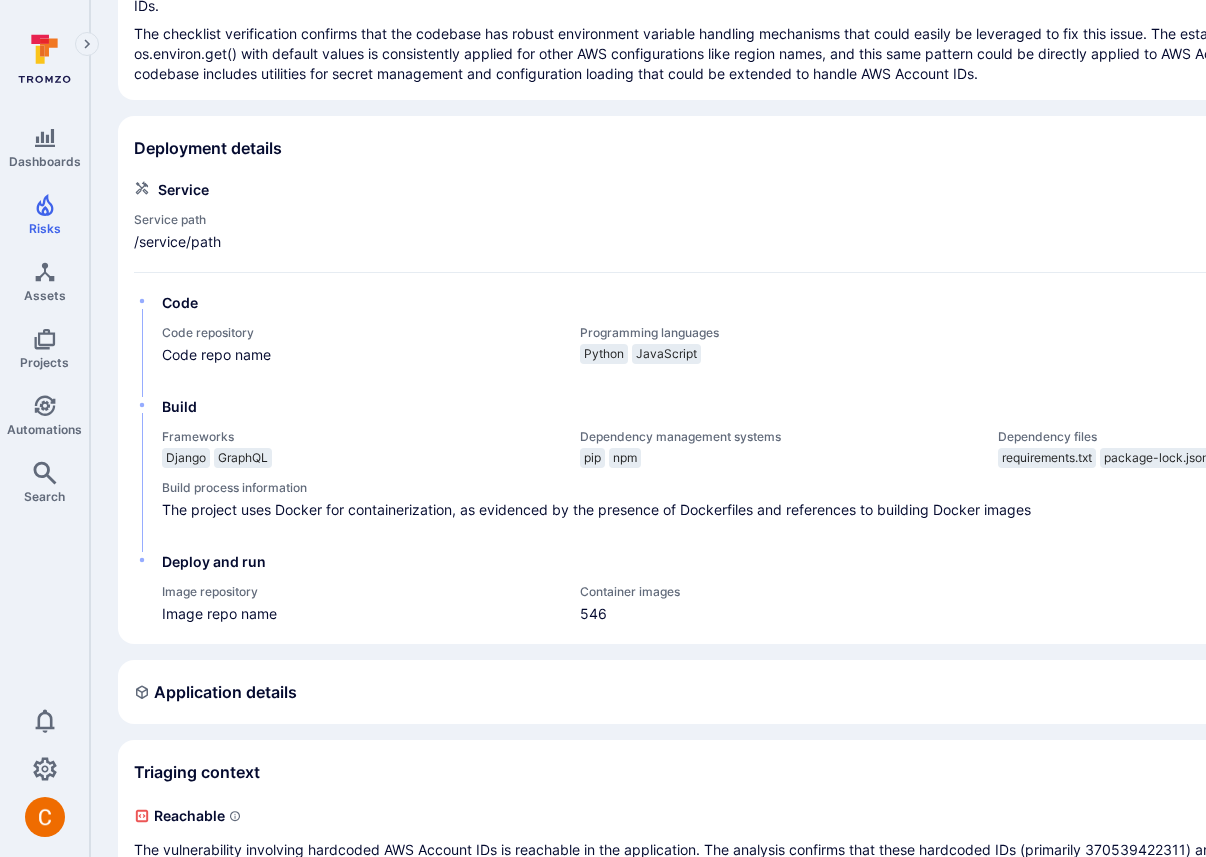 click on "Deployment details" at bounding box center [765, 148] 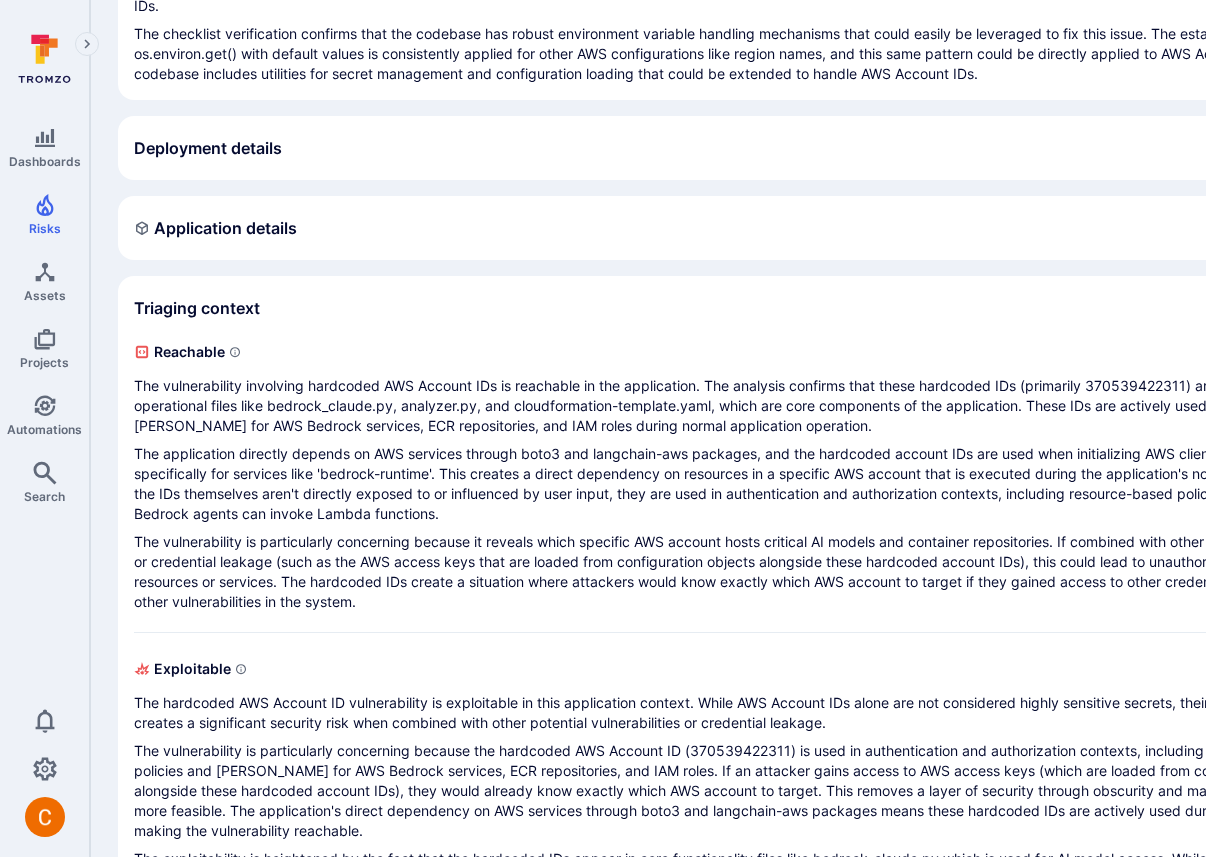 click on "Deployment details" at bounding box center [765, 148] 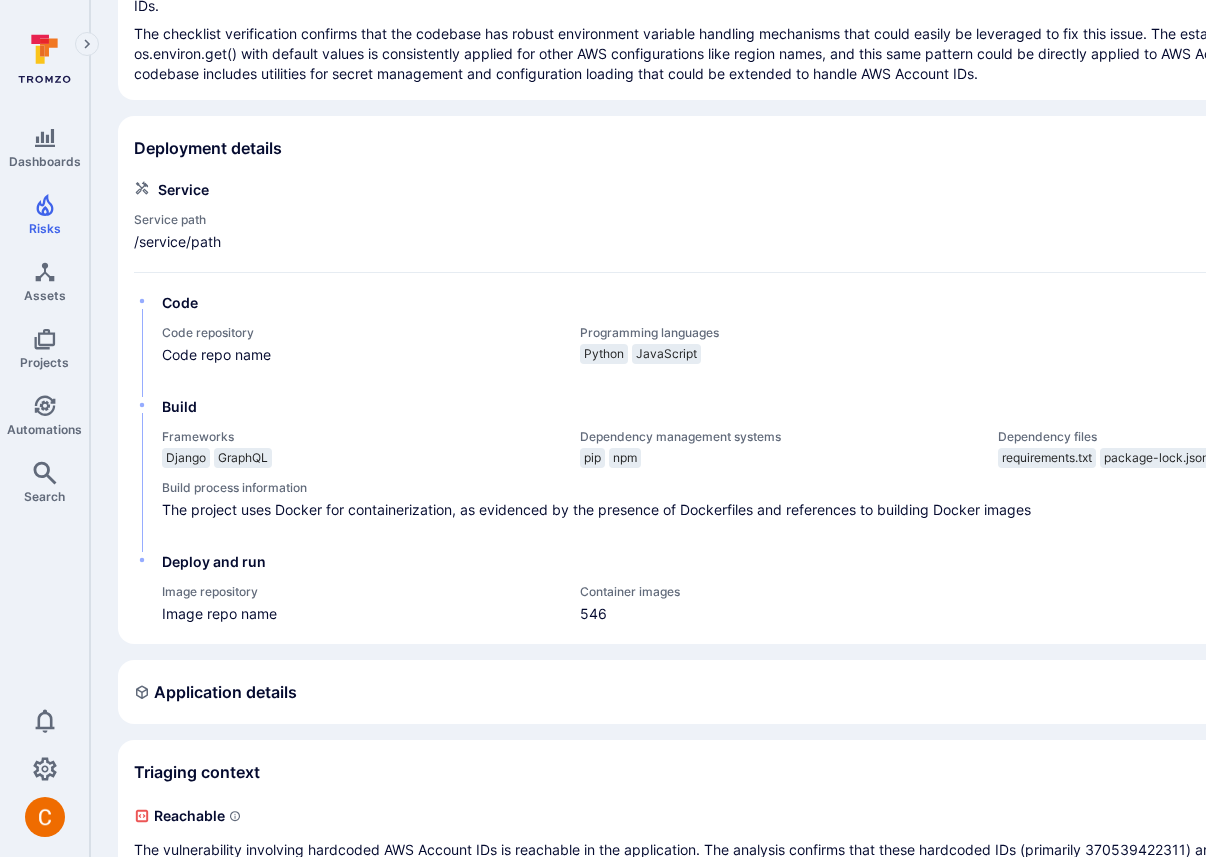 click on "Deployment details" at bounding box center (765, 148) 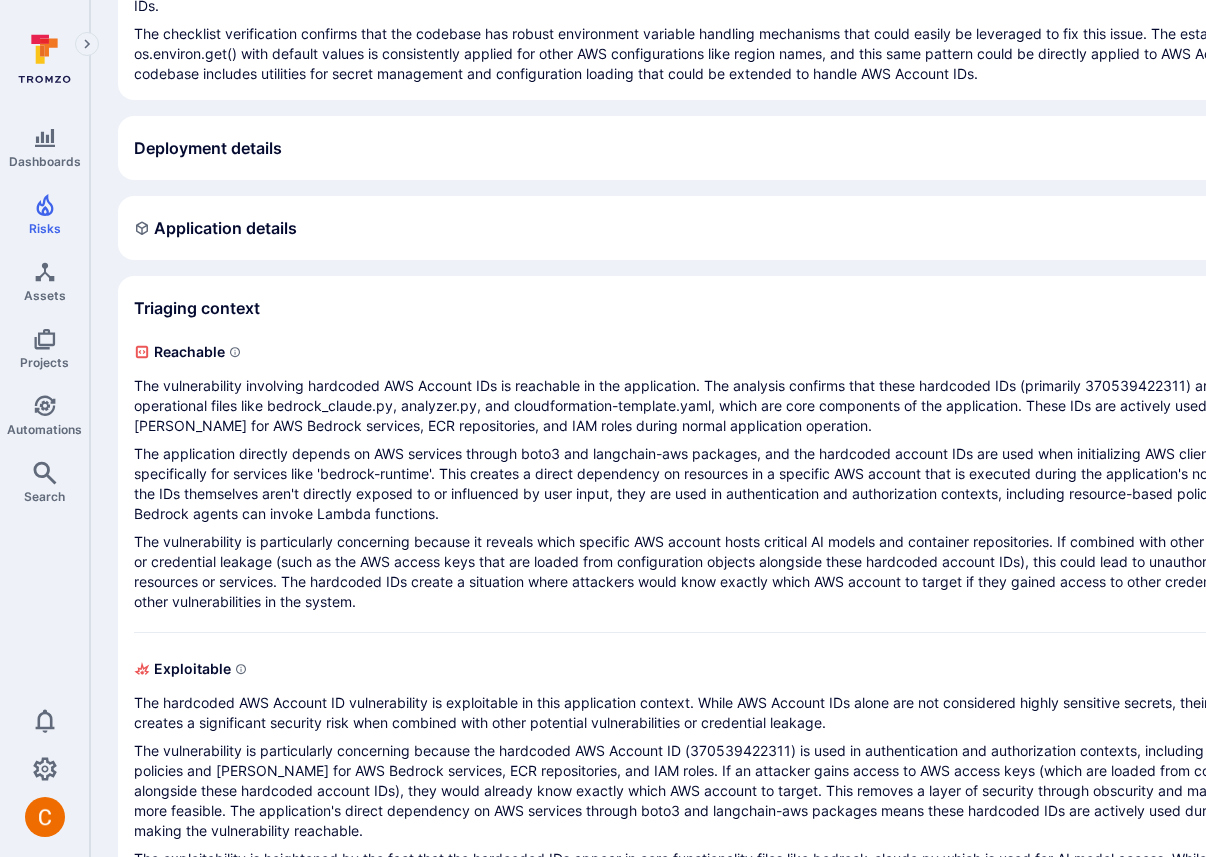 click on "Deployment details" at bounding box center (765, 148) 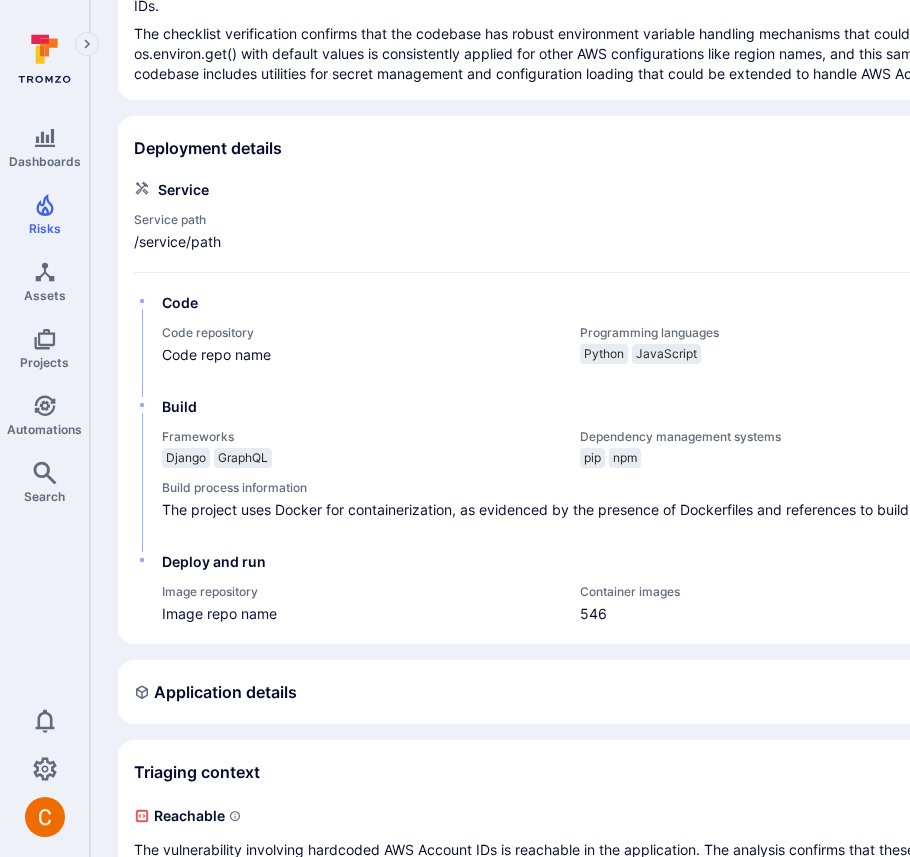 click on "The hardcoded AWS Account IDs are used in authentication and authorization contexts, including resource-based policies that control which Bedrock agents can invoke Lambda functions and ARNs for Bedrock inference profiles. The application also handles AWS access keys loaded from configuration objects alongside these hardcoded account IDs, which significantly increases the exploitability risk. If an attacker gains access to the configuration containing access keys, they would already know which specific AWS account to target based on the hardcoded IDs." at bounding box center [765, -24] 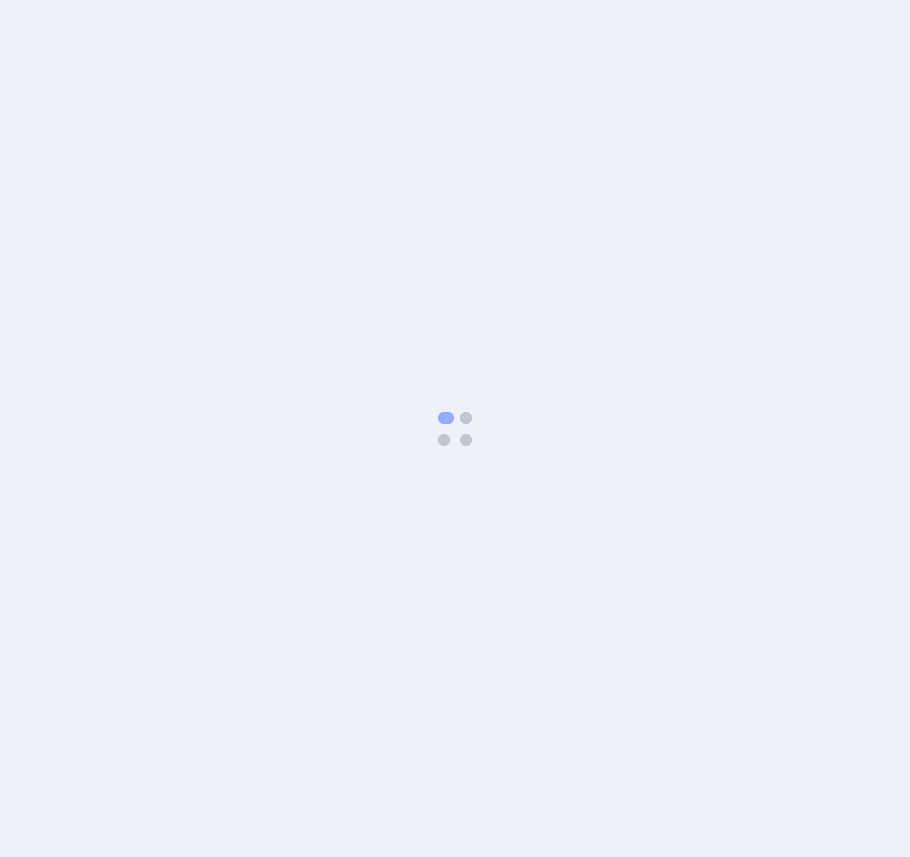 scroll, scrollTop: 0, scrollLeft: 0, axis: both 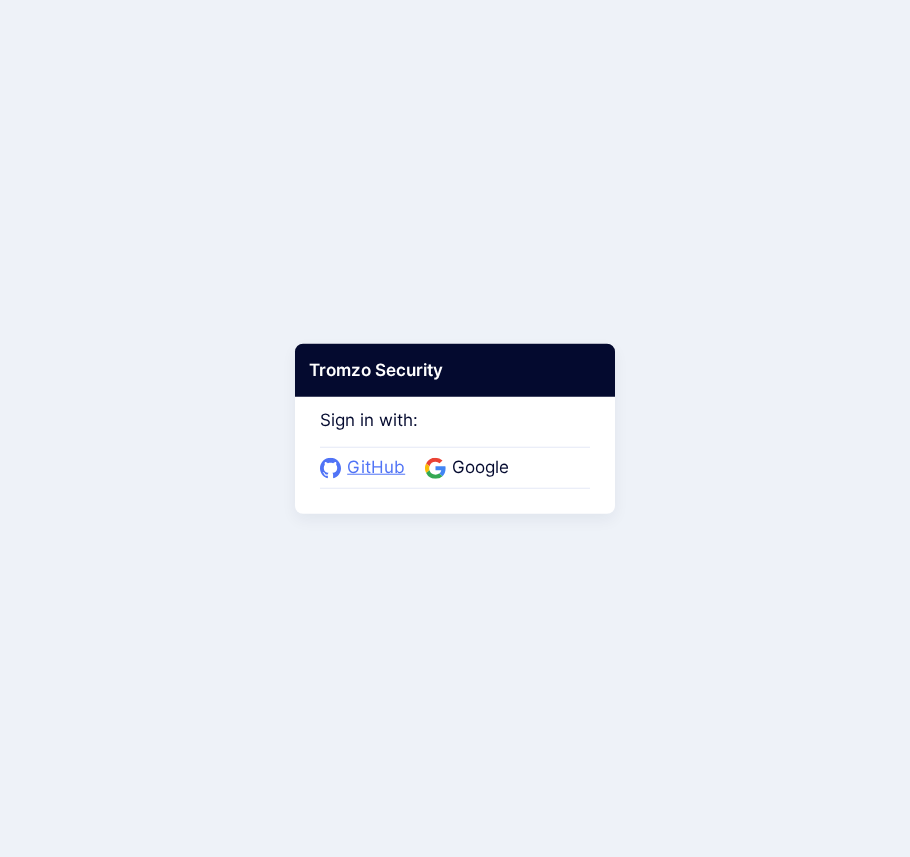 click on "GitHub" at bounding box center [376, 468] 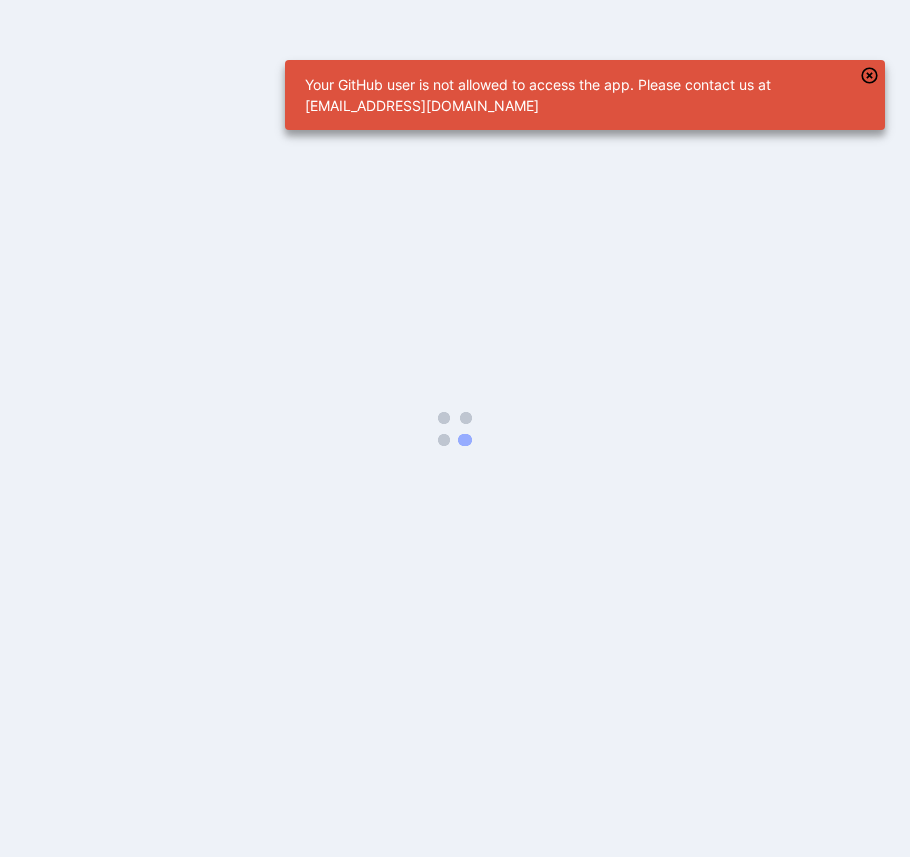 scroll, scrollTop: 0, scrollLeft: 0, axis: both 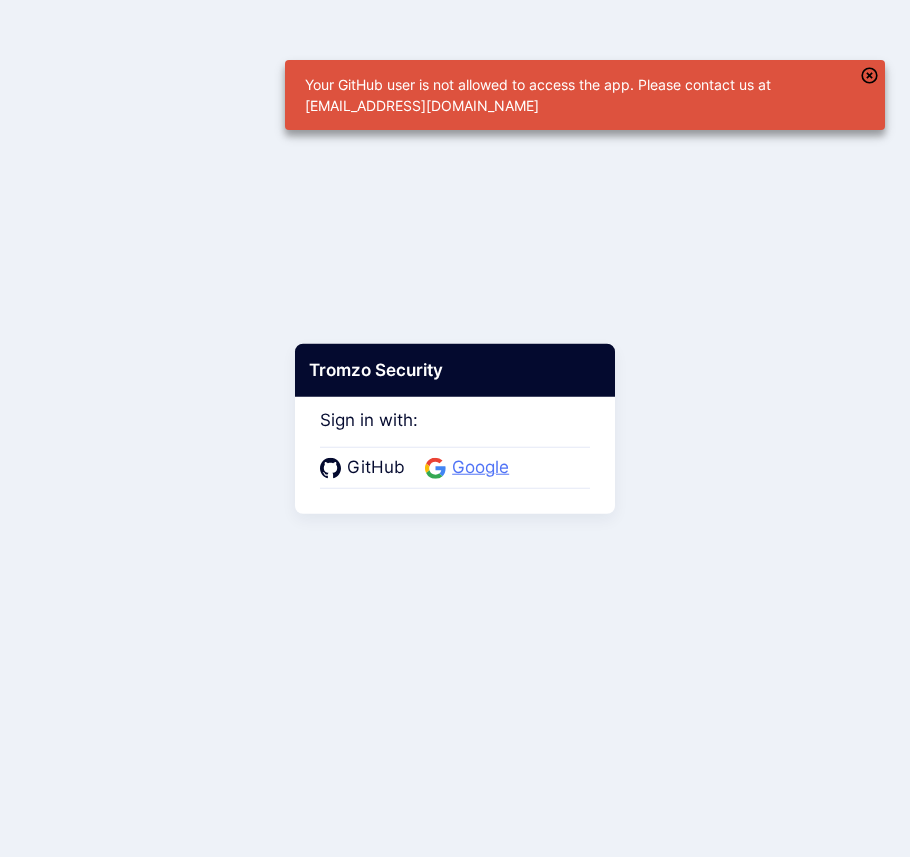 click on "Google" at bounding box center (480, 468) 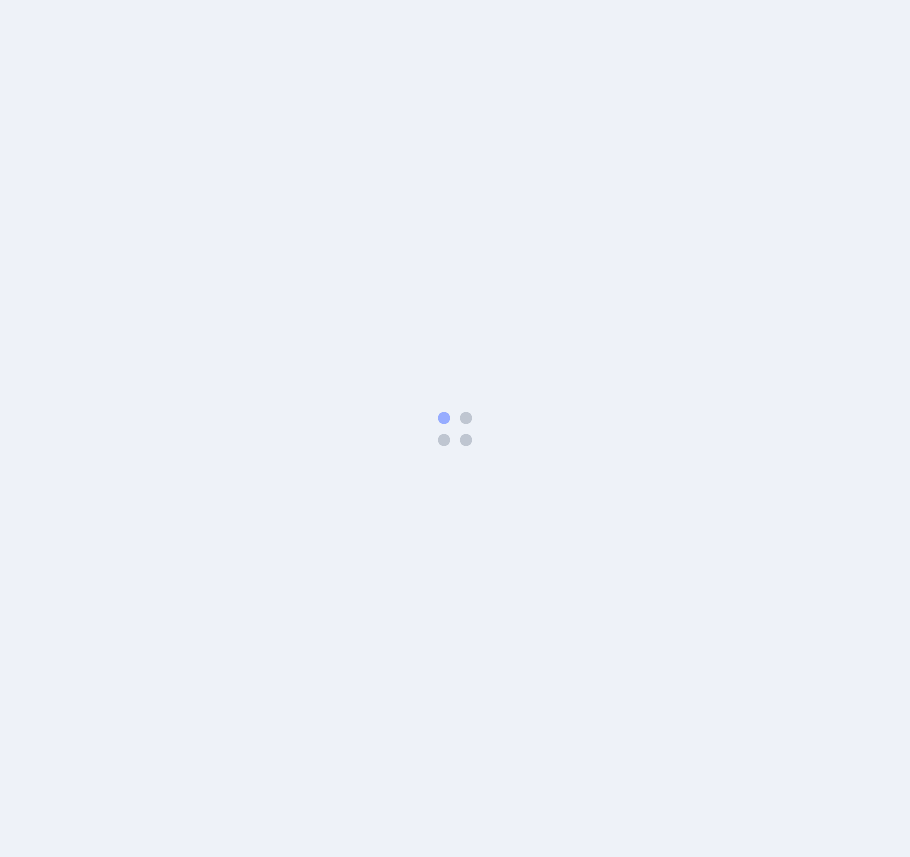 scroll, scrollTop: 0, scrollLeft: 0, axis: both 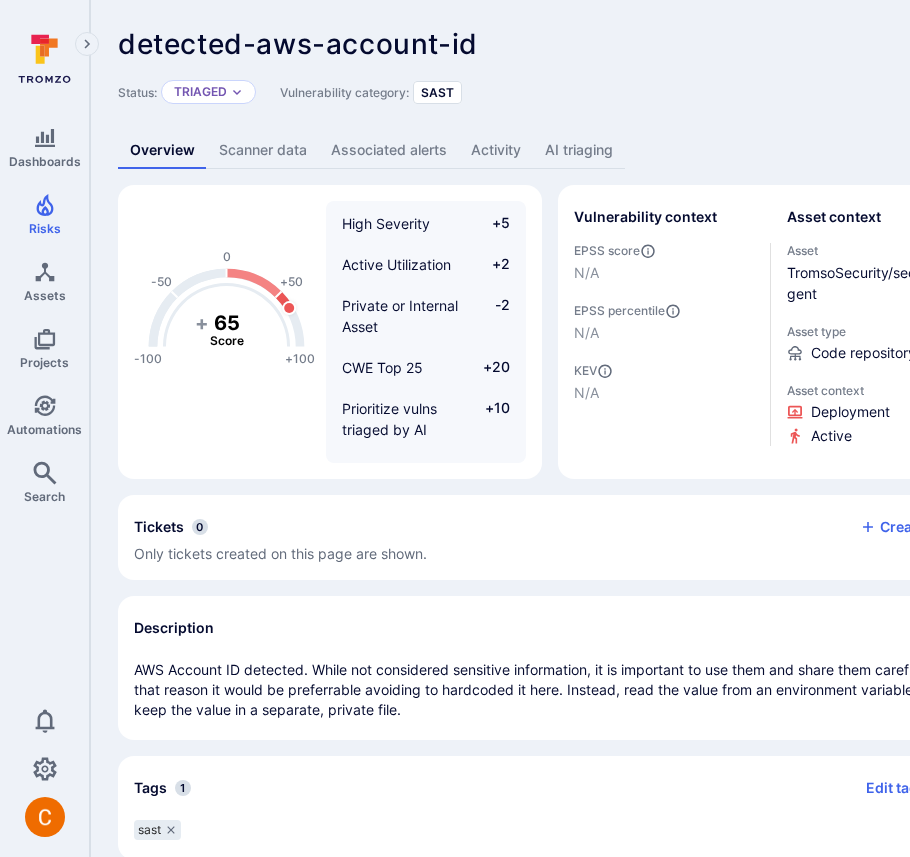 click on "AI triaging" at bounding box center (579, 150) 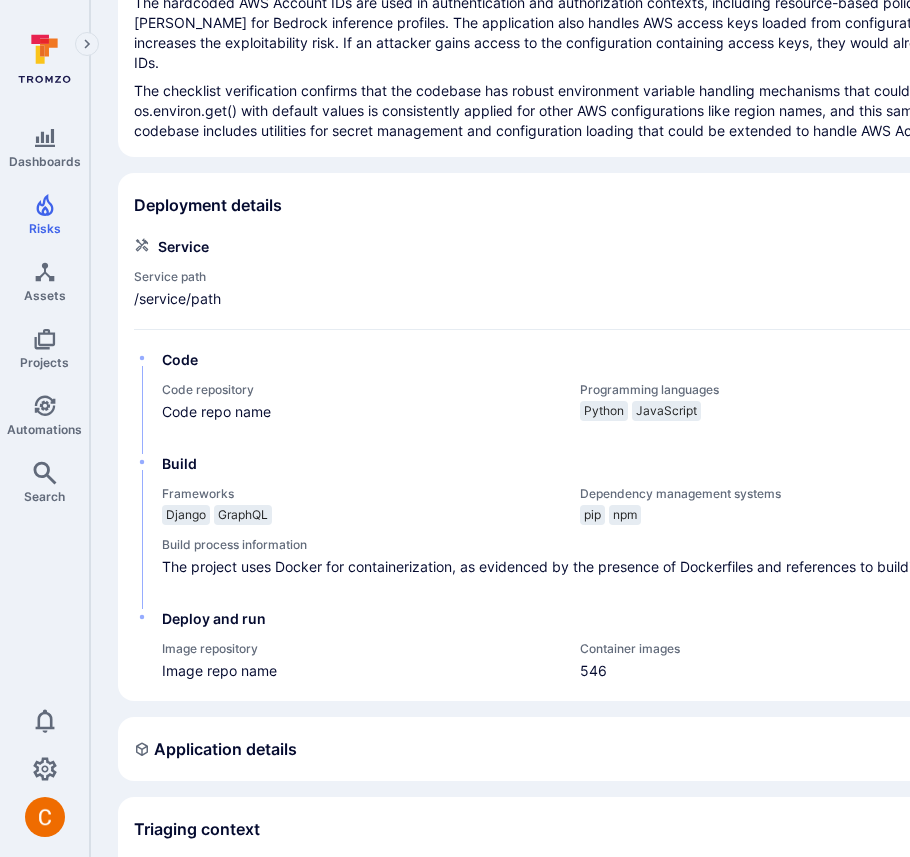 scroll, scrollTop: 541, scrollLeft: 0, axis: vertical 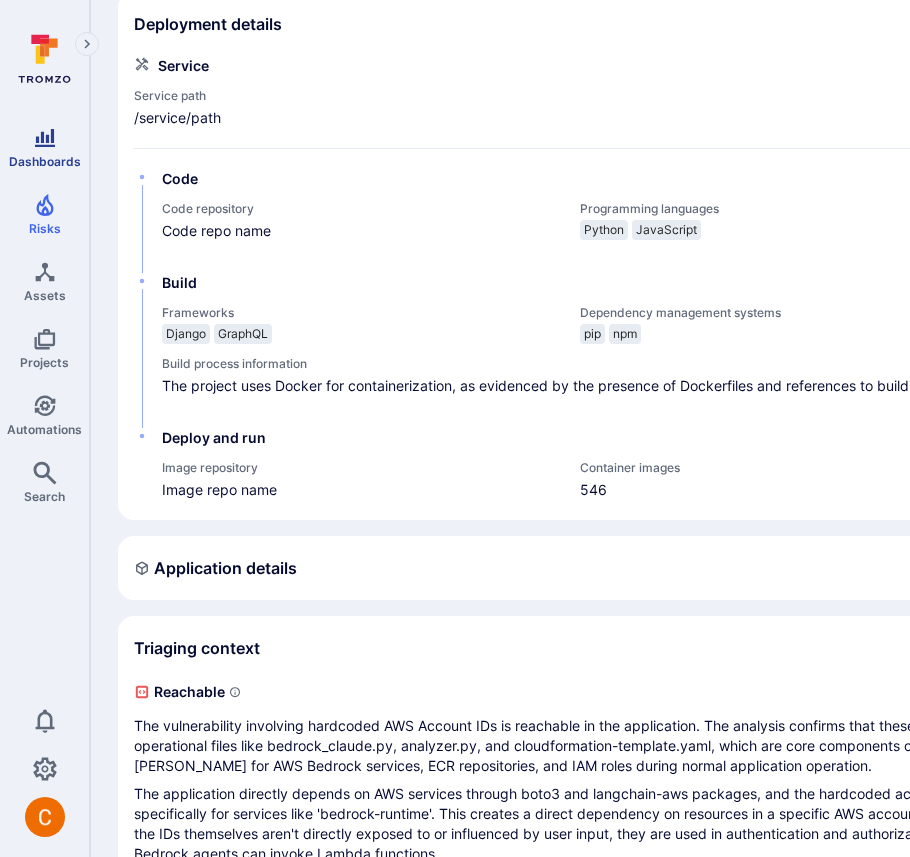 click on "Dashboards" at bounding box center [44, 147] 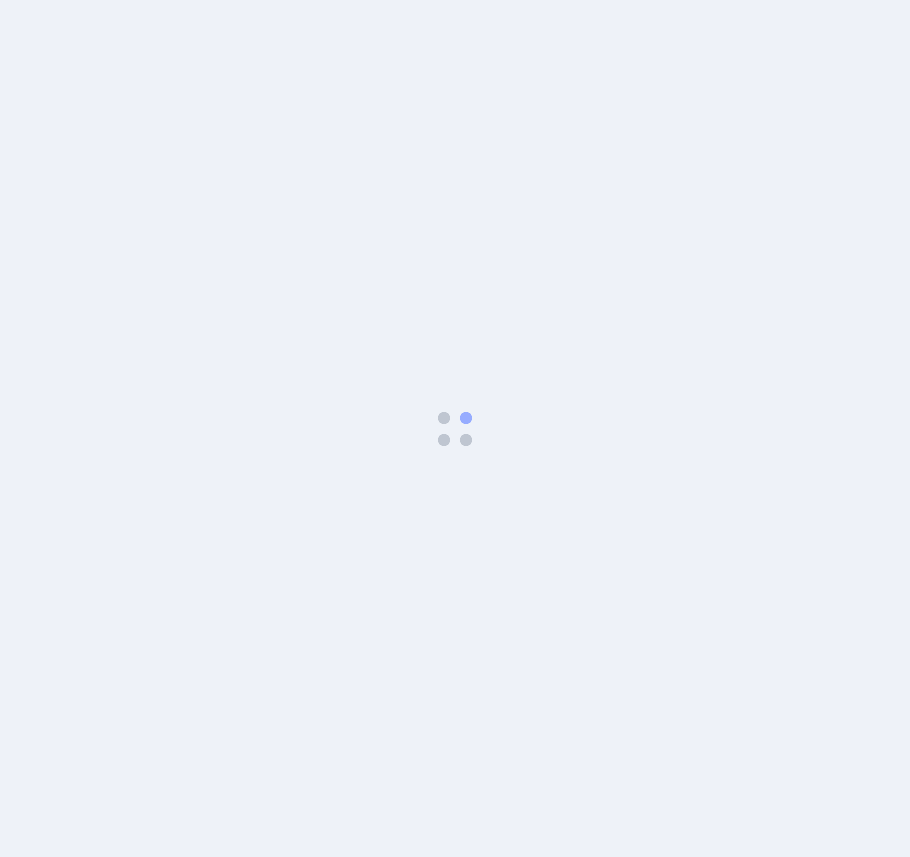 scroll, scrollTop: 0, scrollLeft: 0, axis: both 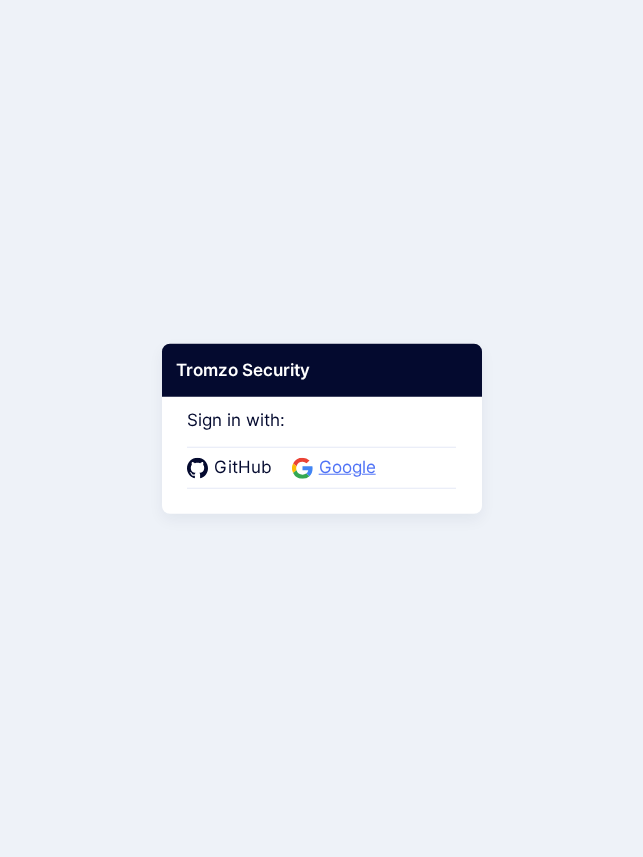 click on "Google" at bounding box center (347, 468) 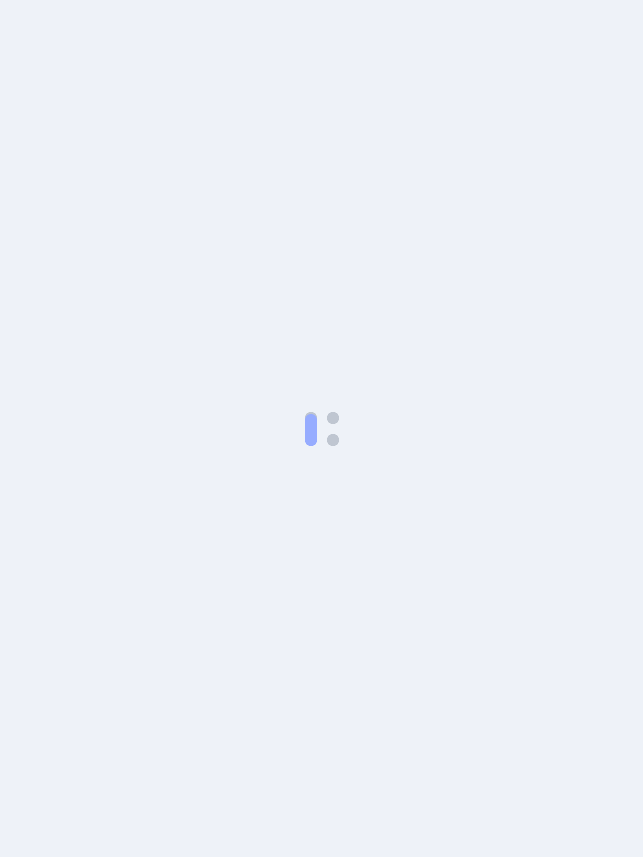 scroll, scrollTop: 0, scrollLeft: 0, axis: both 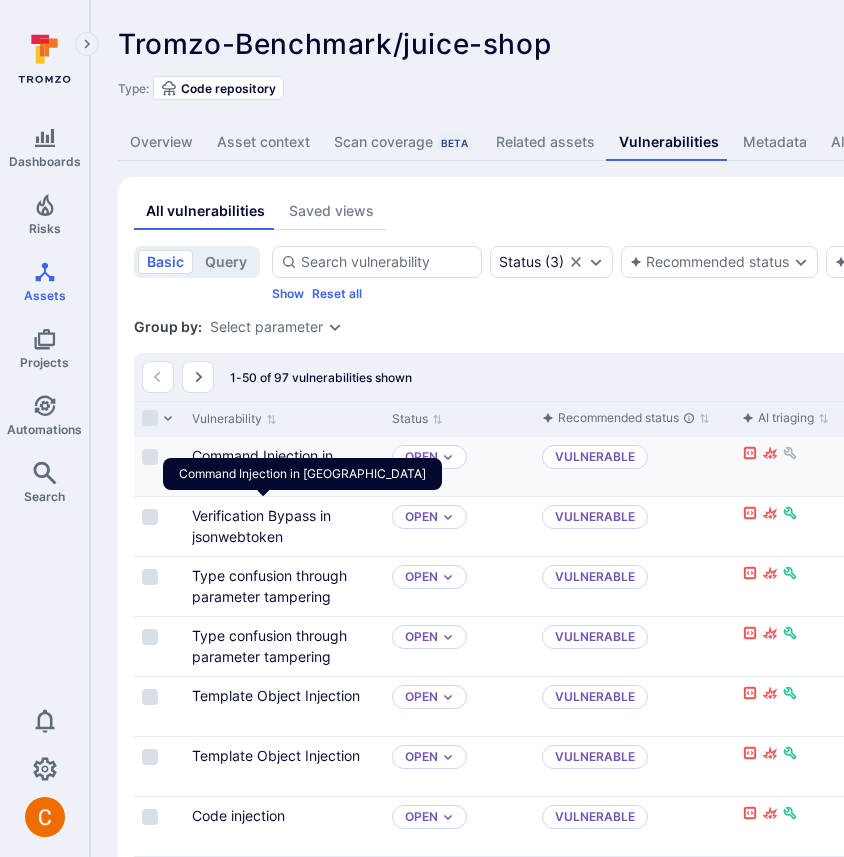 click on "Command Injection in [GEOGRAPHIC_DATA]" at bounding box center [262, 466] 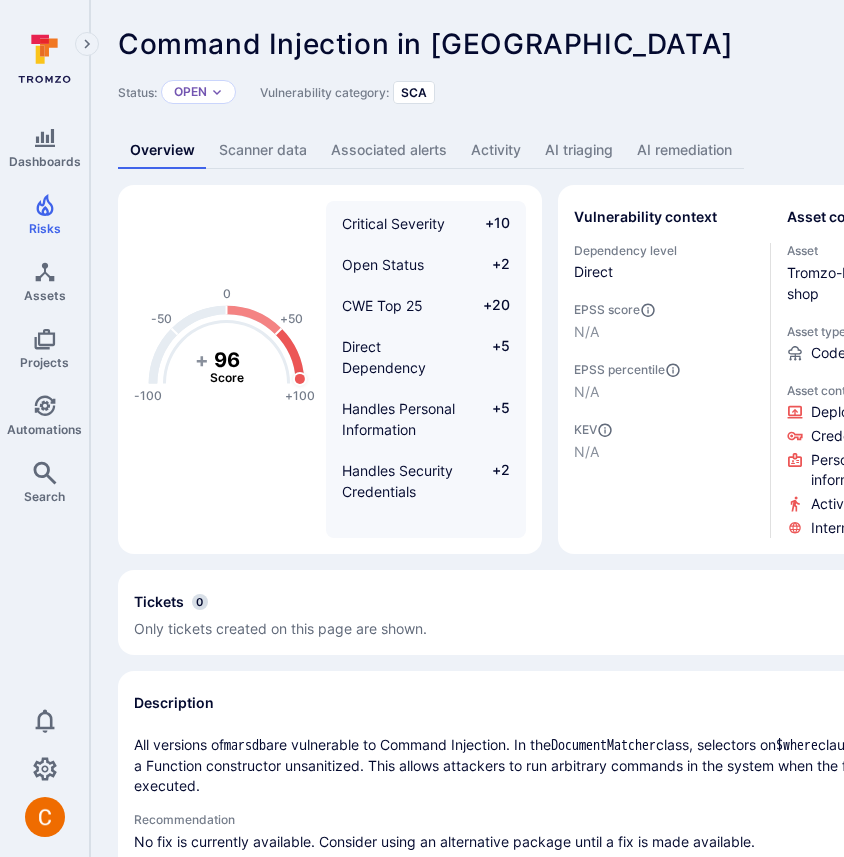 click on "AI triaging" at bounding box center [579, 150] 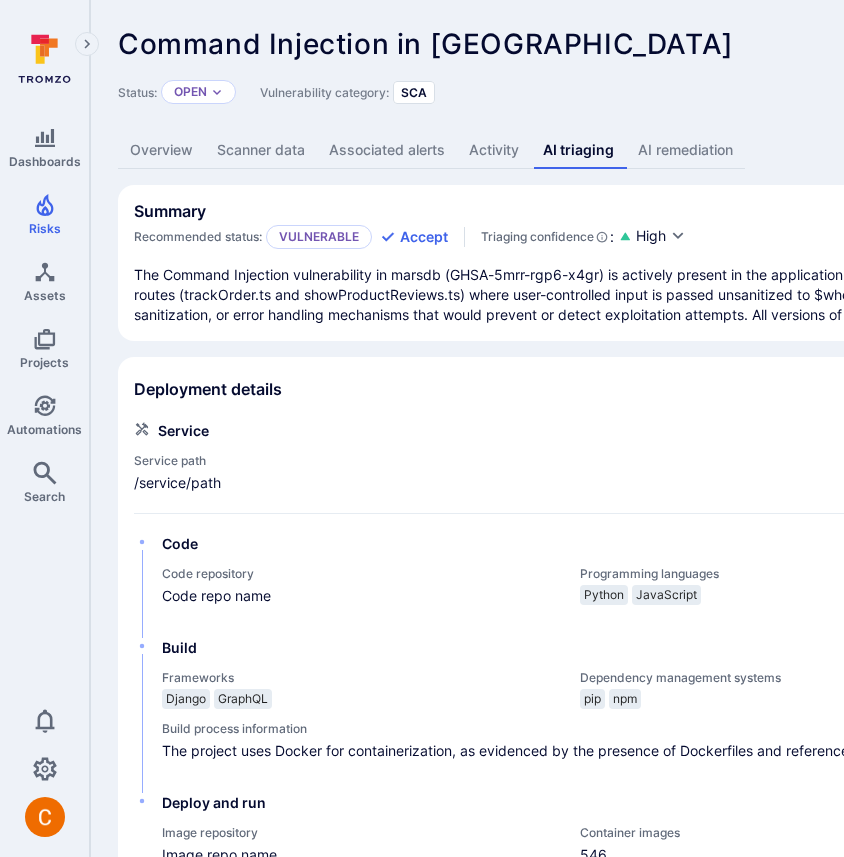 click on "Command Injection in marsdb ...   Show  more" at bounding box center [622, 44] 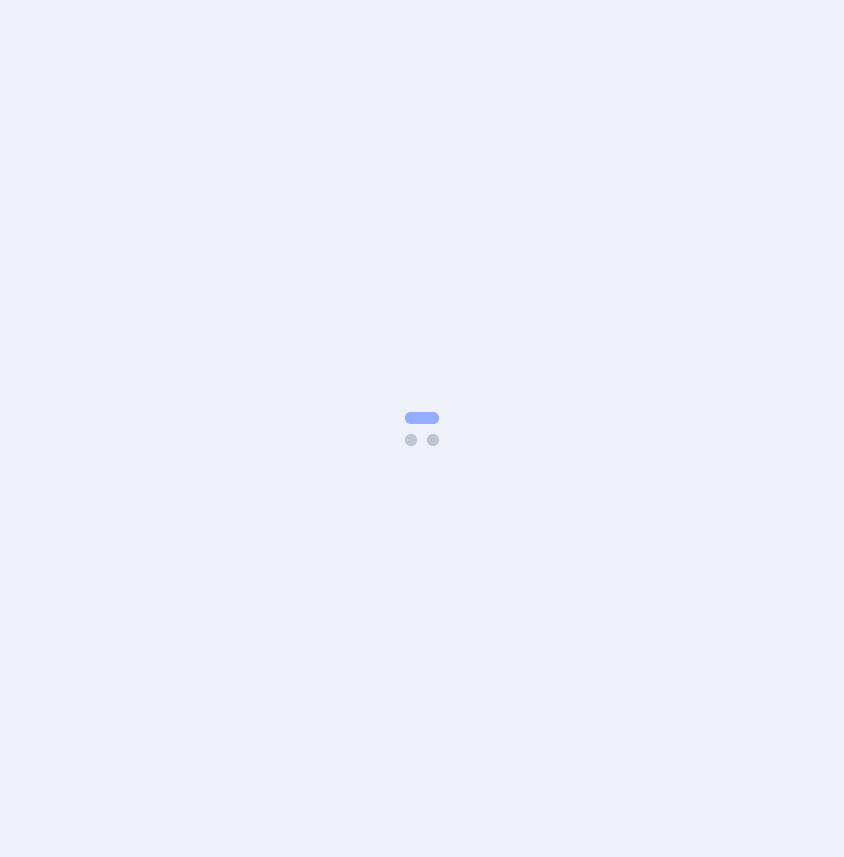 scroll, scrollTop: 0, scrollLeft: 0, axis: both 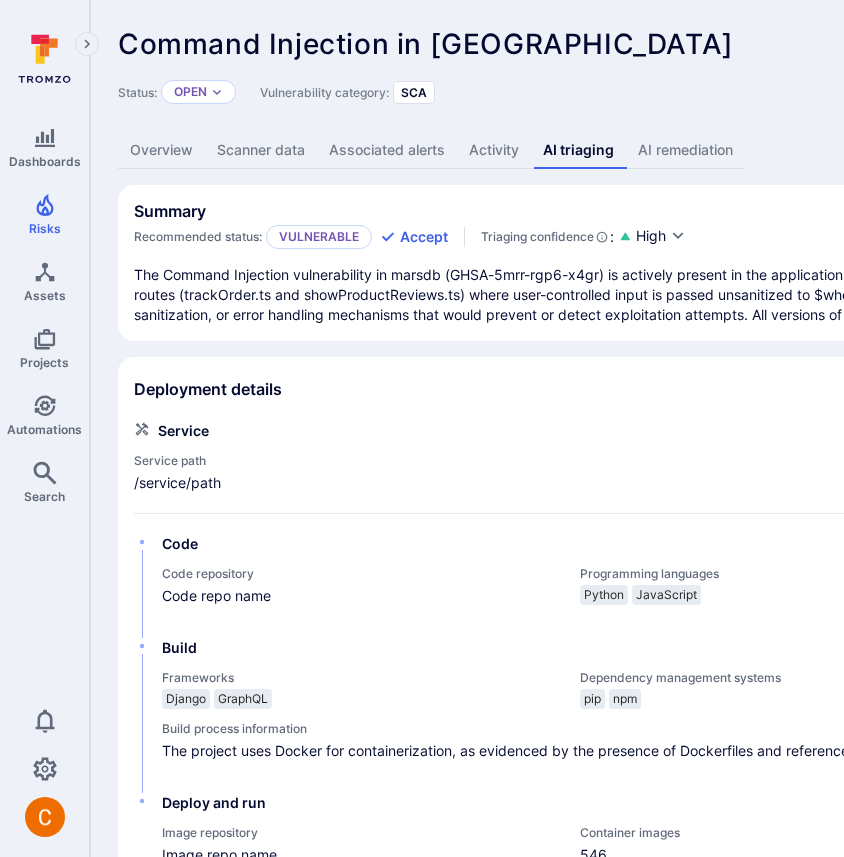 click on "Command Injection in marsdb ...   Show  more" at bounding box center [622, 44] 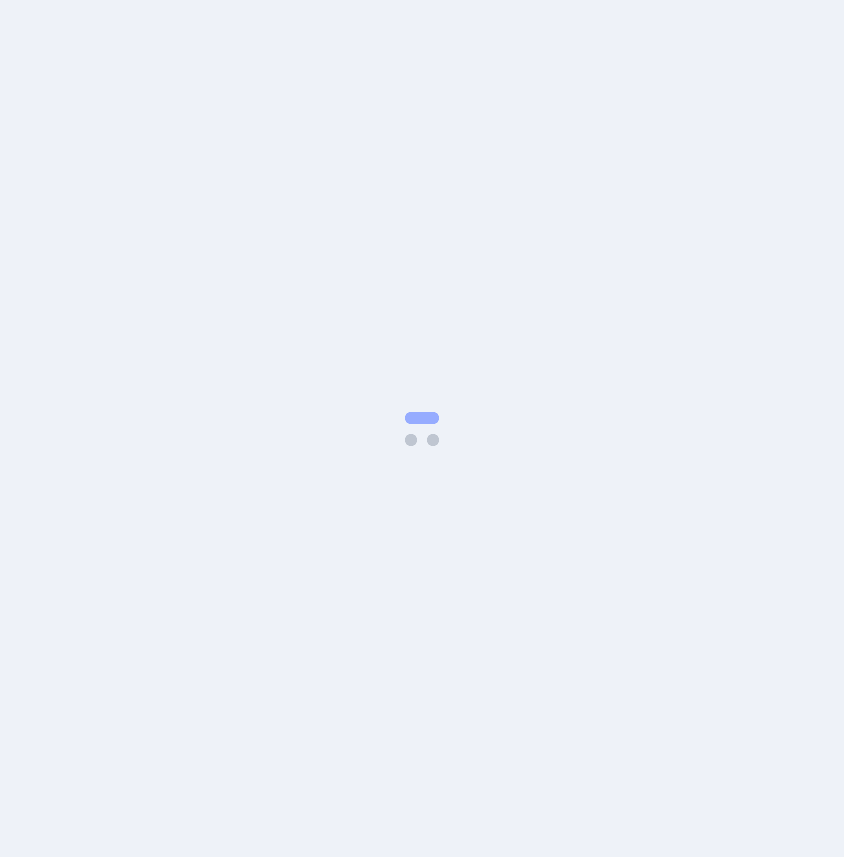 scroll, scrollTop: 0, scrollLeft: 0, axis: both 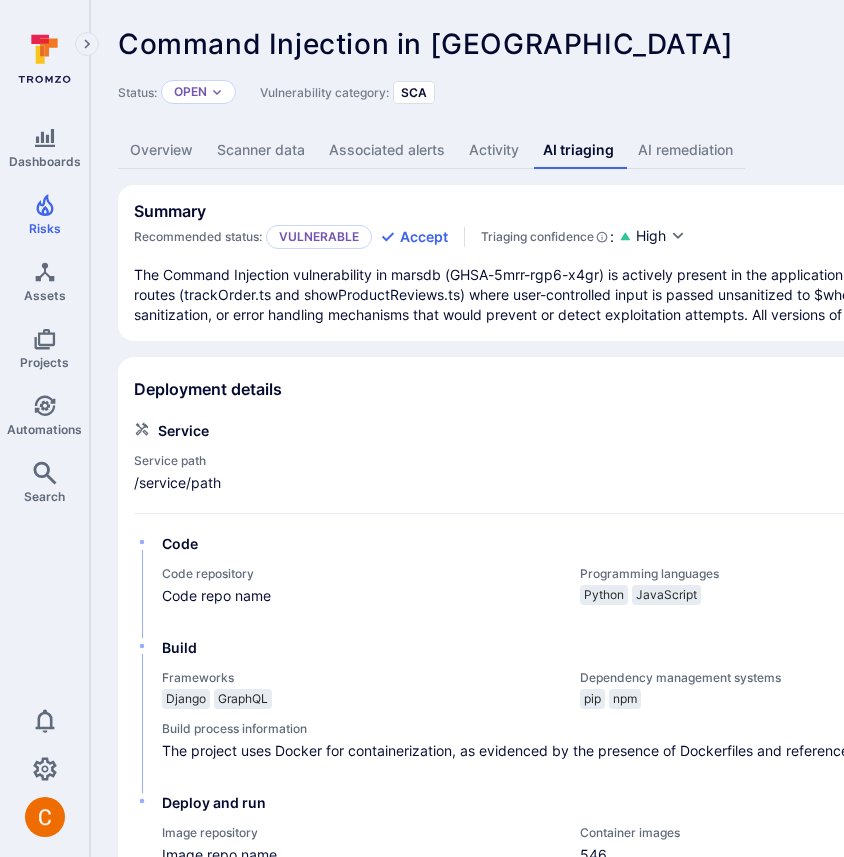 click on "The Command Injection vulnerability in marsdb (GHSA-5mrr-rgp6-x4gr) is actively present in the application using version ^0.6.11. The vulnerability is directly exploitable through at least two routes (trackOrder.ts and showProductReviews.ts) where user-controlled input is passed unsanitized to $where clauses in database queries. The application lacks any input validation, sanitization, or error handling mechanisms that would prevent or detect exploitation attempts. All versions of marsdb are vulnerable, and no fix is currently available." at bounding box center (765, 295) 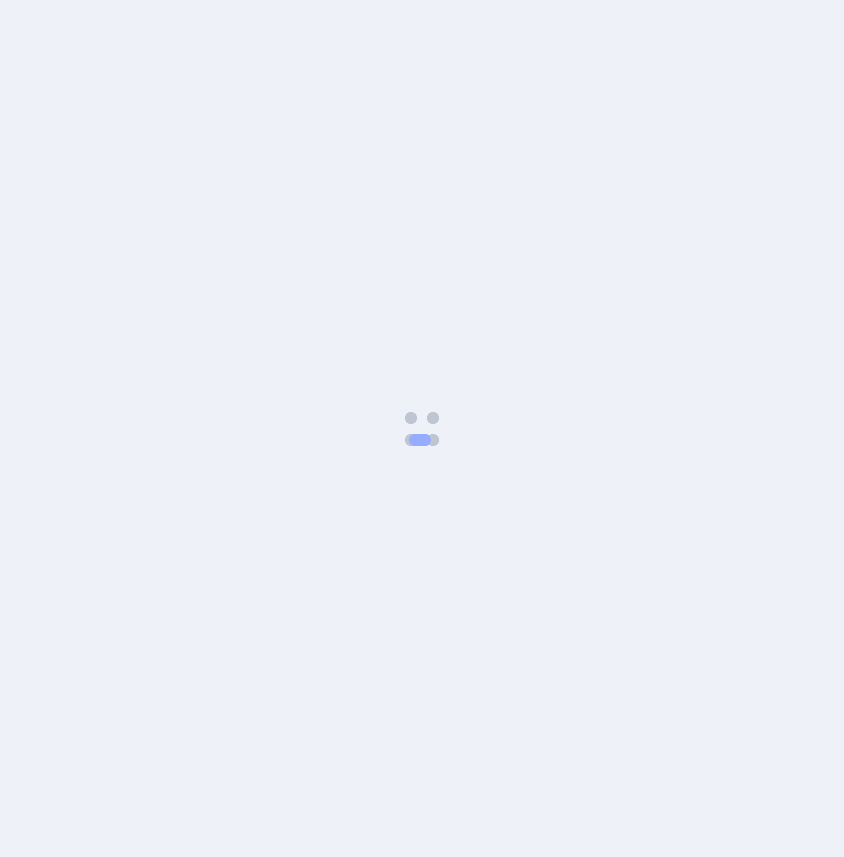 scroll, scrollTop: 0, scrollLeft: 0, axis: both 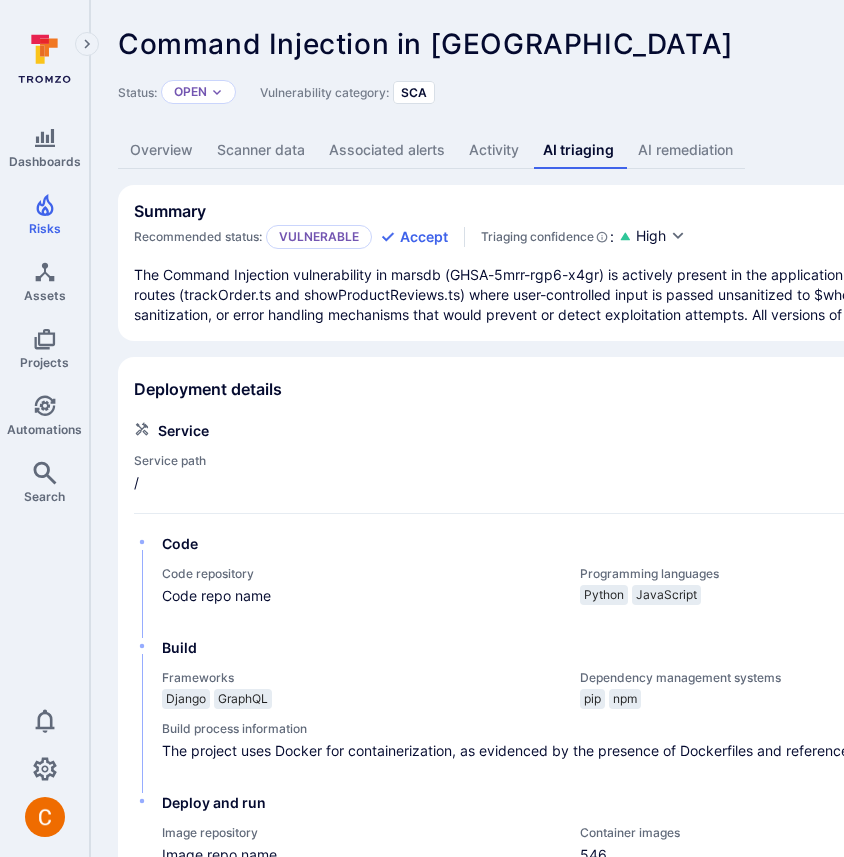 click on "The Command Injection vulnerability in marsdb (GHSA-5mrr-rgp6-x4gr) is actively present in the application using version ^0.6.11. The vulnerability is directly exploitable through at least two routes (trackOrder.ts and showProductReviews.ts) where user-controlled input is passed unsanitized to $where clauses in database queries. The application lacks any input validation, sanitization, or error handling mechanisms that would prevent or detect exploitation attempts. All versions of marsdb are vulnerable, and no fix is currently available." at bounding box center [765, 295] 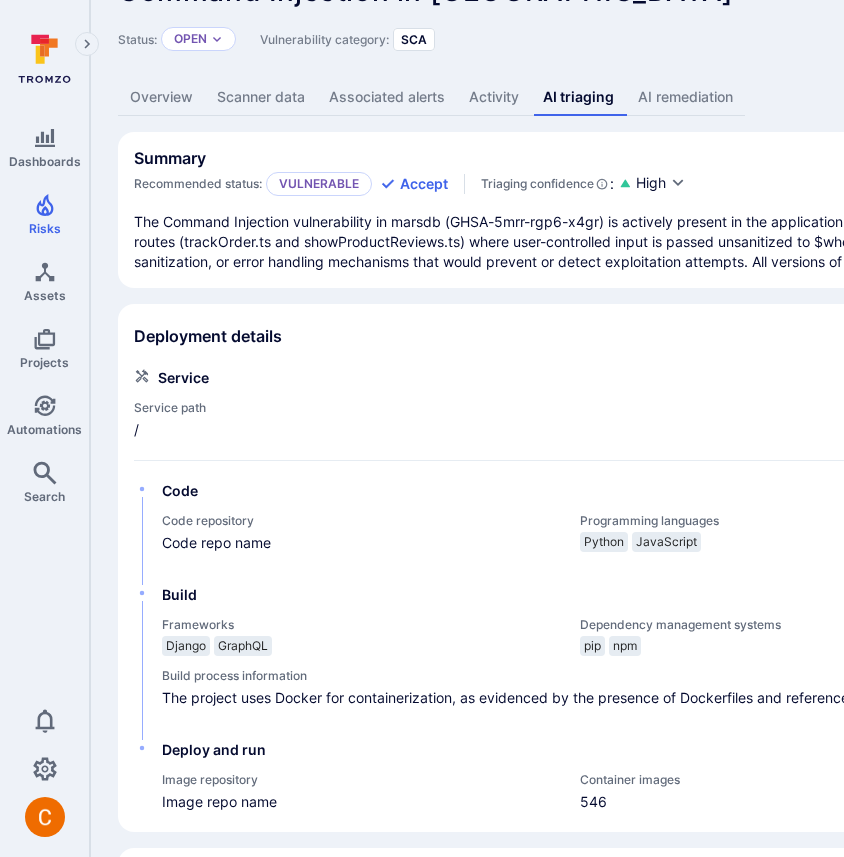 scroll, scrollTop: 52, scrollLeft: 0, axis: vertical 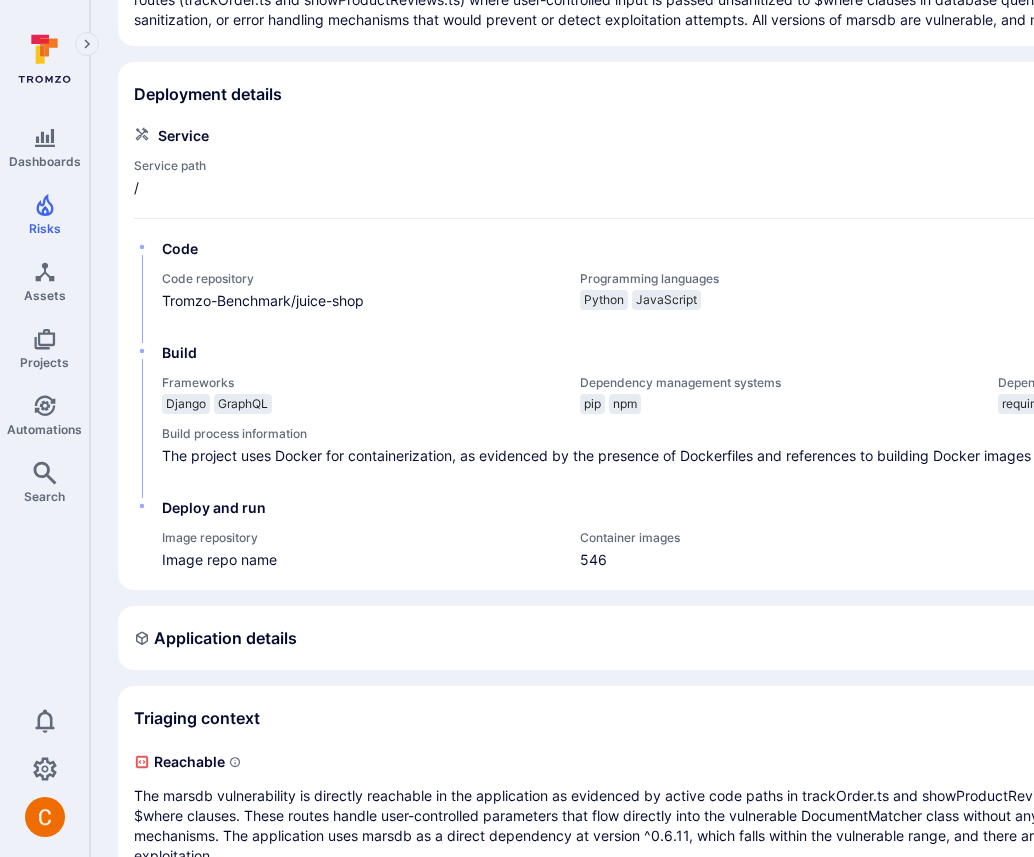 click on "Command Injection in marsdb ...   Show  more Status: Open Vulnerability category: SCA Create PR Create ticket Overview Scanner data Associated alerts Activity AI triaging AI remediation Summary Recommended status: Vulnerable Accept Triaging confidence : High The Command Injection vulnerability in marsdb (GHSA-5mrr-rgp6-x4gr) is actively present in the application using version ^0.6.11. The vulnerability is directly exploitable through at least two routes (trackOrder.ts and showProductReviews.ts) where user-controlled input is passed unsanitized to $where clauses in database queries. The application lacks any input validation, sanitization, or error handling mechanisms that would prevent or detect exploitation attempts. All versions of marsdb are vulnerable, and no fix is currently available. Deployment details Service Service path / Code Code repository Tromzo-Benchmark/juice-shop Programming languages Python JavaScript Build Frameworks Django GraphQL Dependency management systems pip npm Dependency files 546" at bounding box center (765, 448) 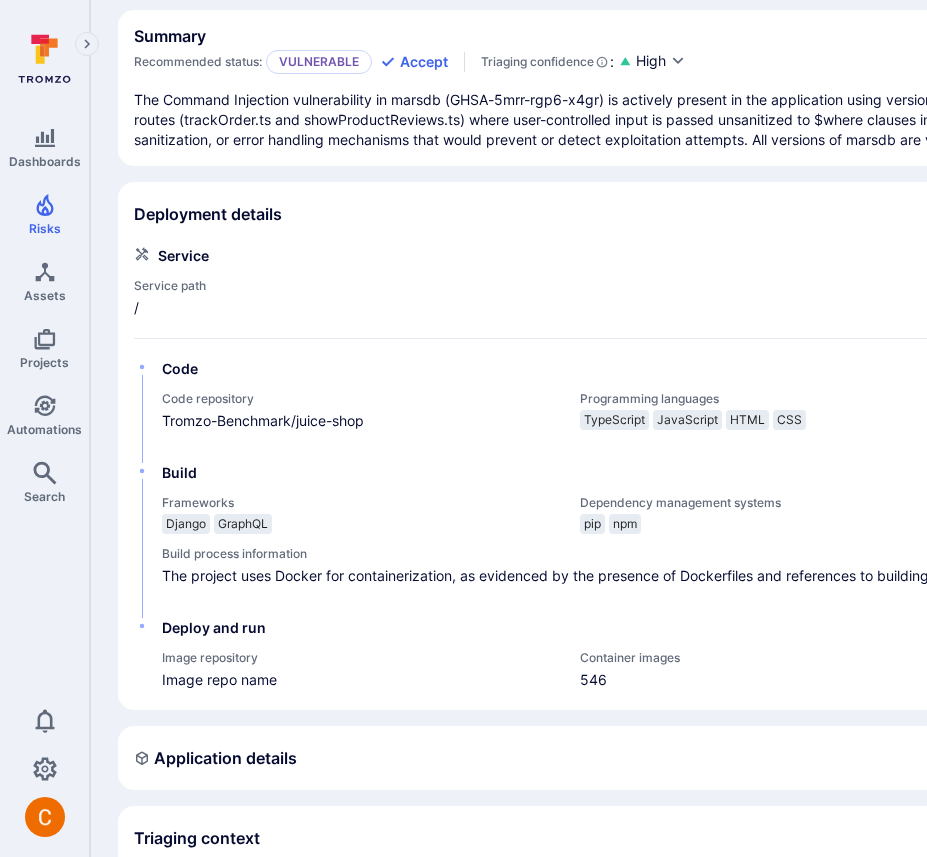 scroll, scrollTop: 179, scrollLeft: 0, axis: vertical 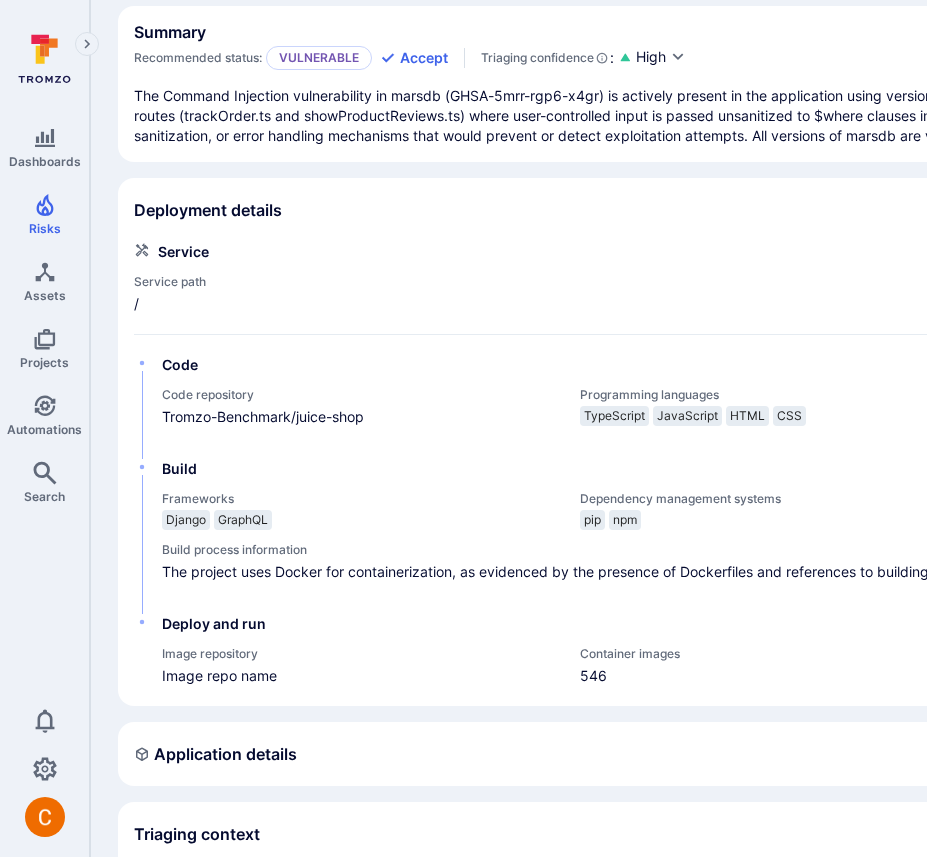 click on "The Command Injection vulnerability in marsdb (GHSA-5mrr-rgp6-x4gr) is actively present in the application using version ^0.6.11. The vulnerability is directly exploitable through at least two routes (trackOrder.ts and showProductReviews.ts) where user-controlled input is passed unsanitized to $where clauses in database queries. The application lacks any input validation, sanitization, or error handling mechanisms that would prevent or detect exploitation attempts. All versions of marsdb are vulnerable, and no fix is currently available." at bounding box center (765, 116) 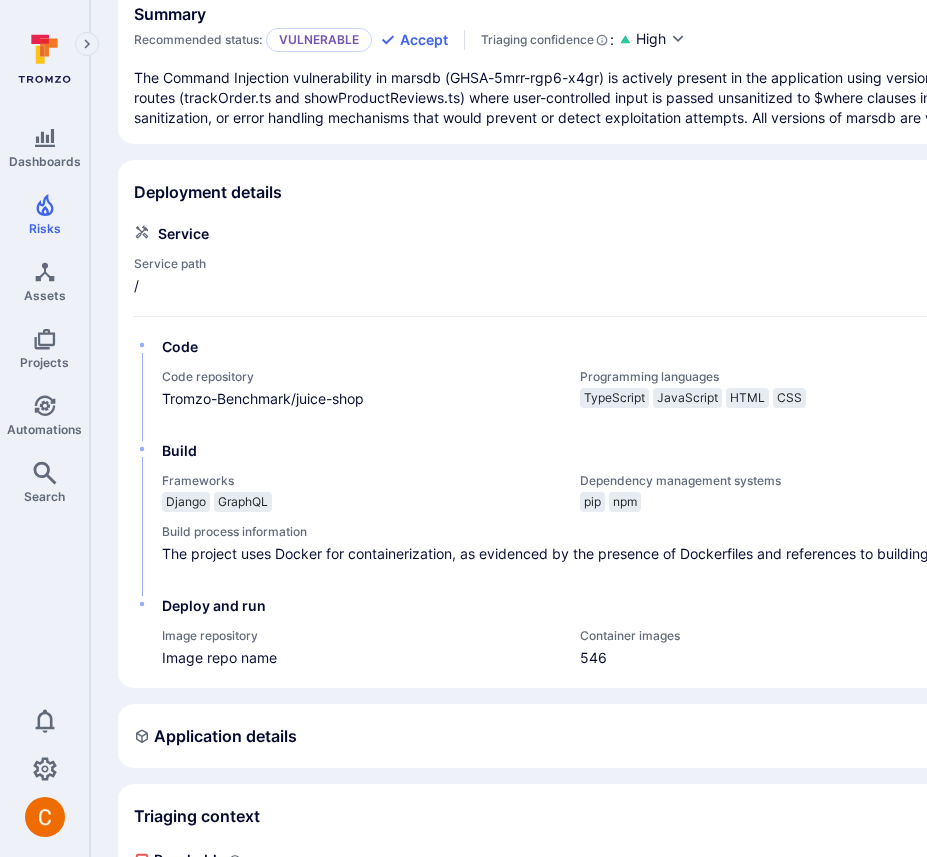 scroll, scrollTop: 235, scrollLeft: 0, axis: vertical 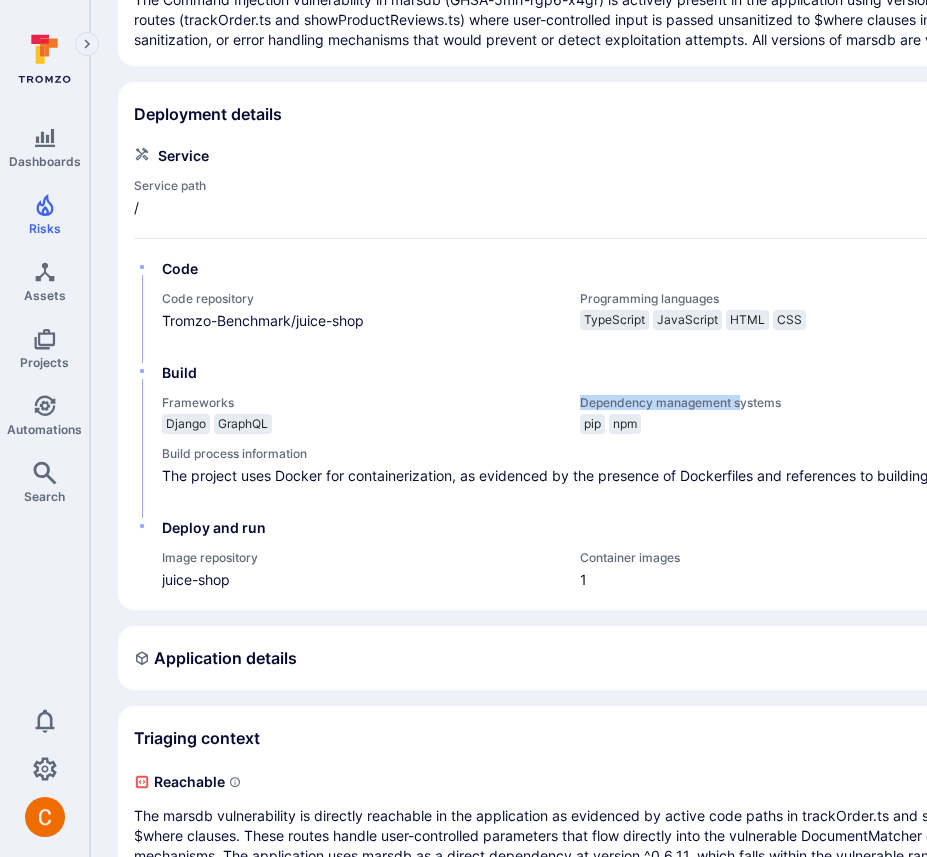 drag, startPoint x: 410, startPoint y: 445, endPoint x: 573, endPoint y: 446, distance: 163.00307 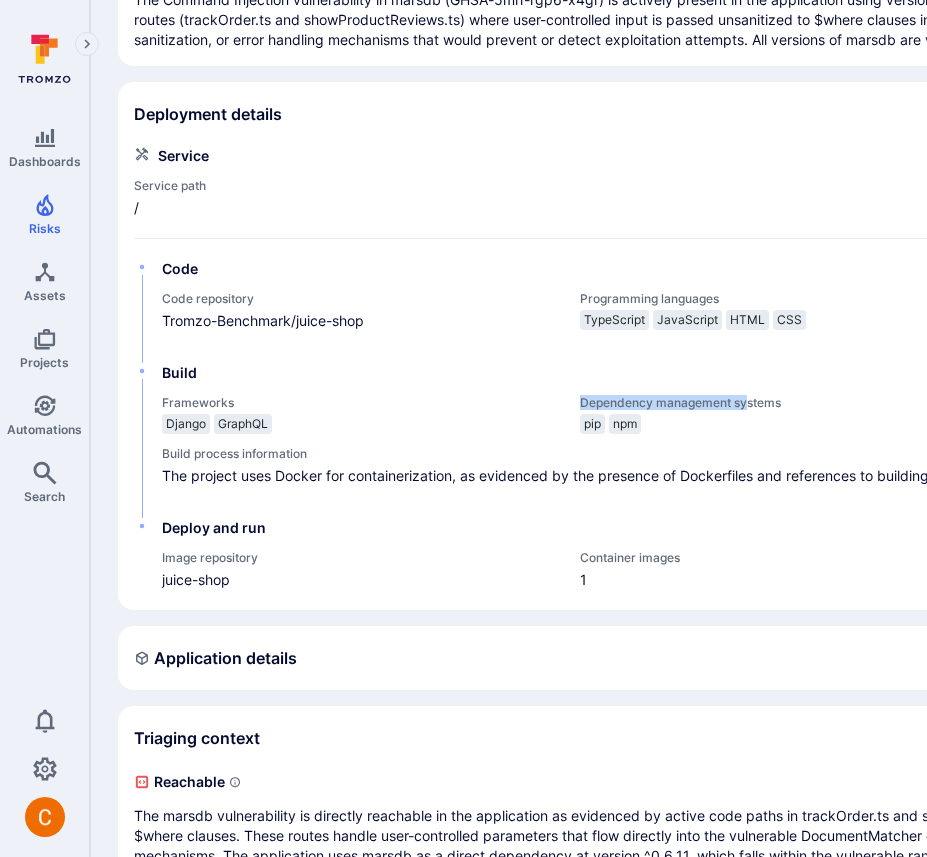 copy on "Dependency management sy" 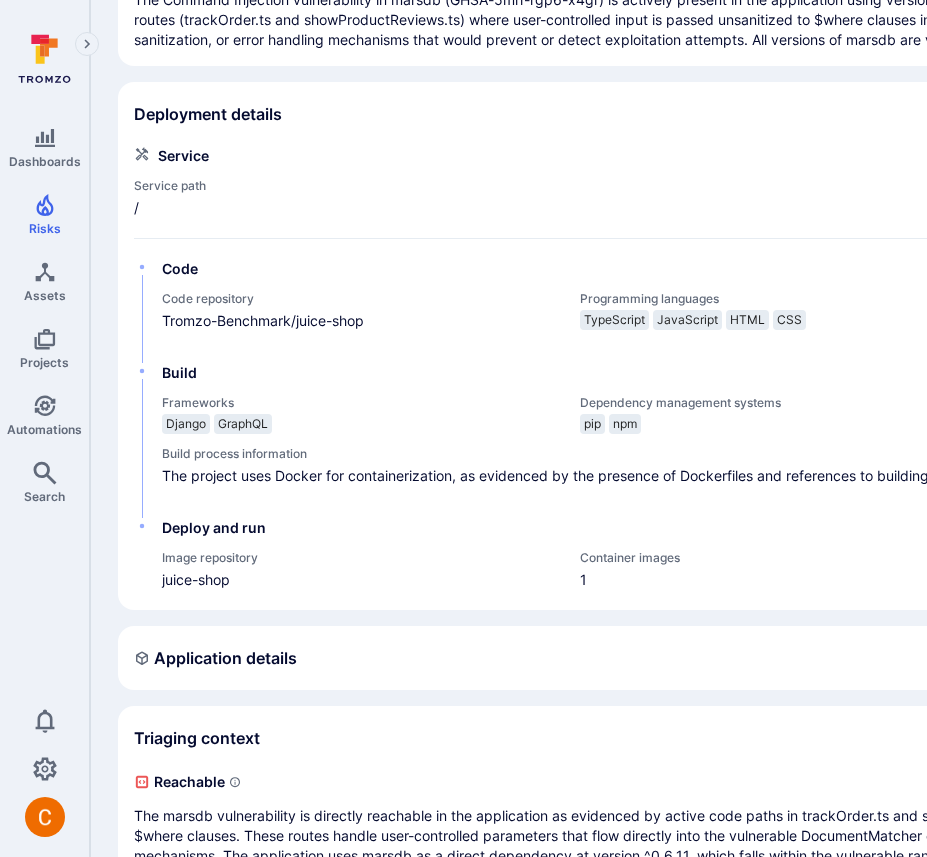 click on "Build process information The project uses Docker for containerization, as evidenced by the presence of Dockerfiles and references to building Docker images" at bounding box center [779, 466] 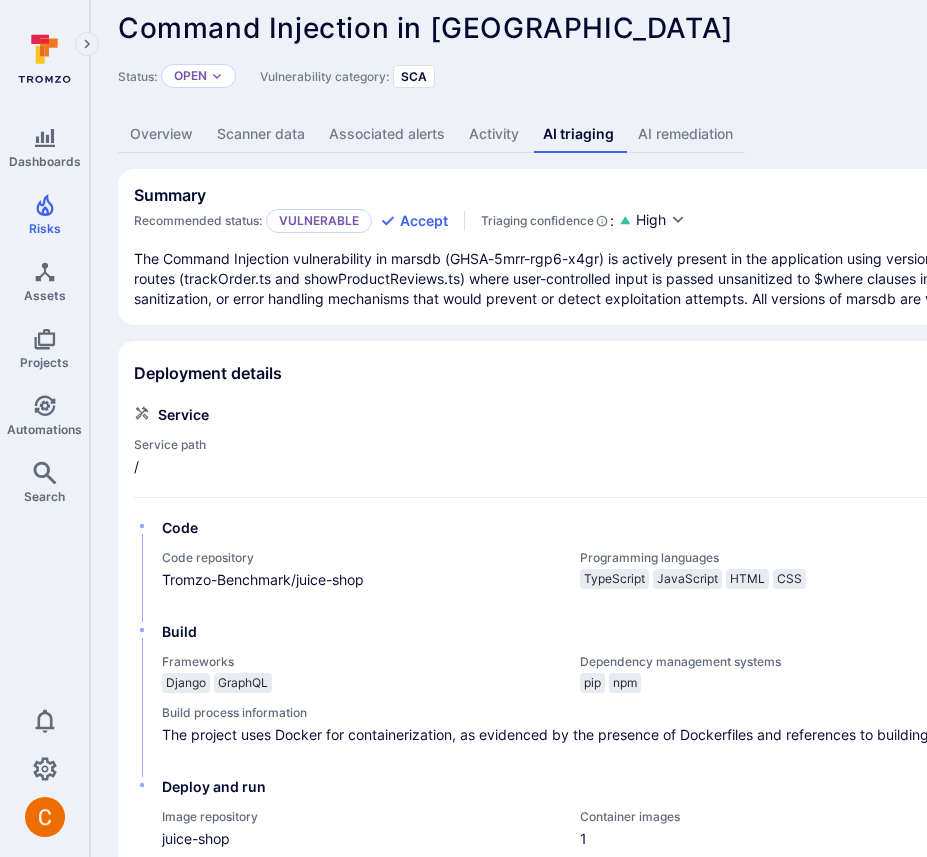scroll, scrollTop: 0, scrollLeft: 0, axis: both 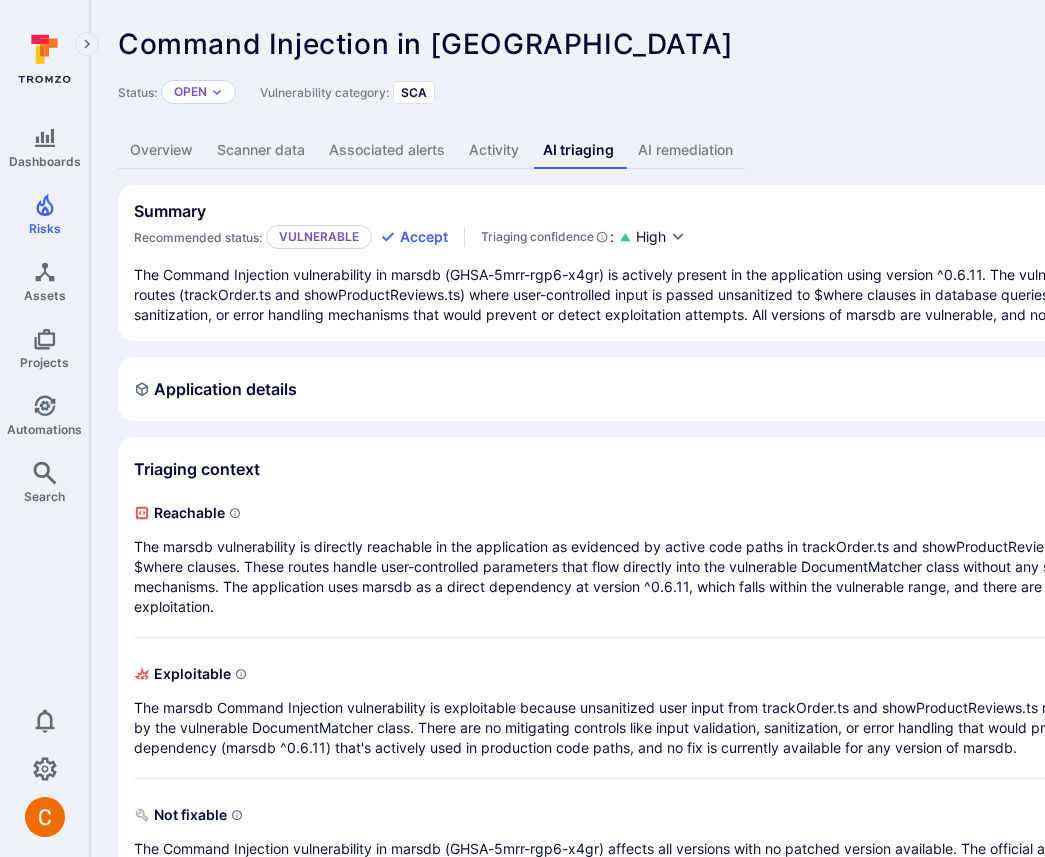 click on "Command Injection in marsdb ...   Show  more Status: Open Vulnerability category: SCA Create PR Create ticket Overview Scanner data Associated alerts Activity AI triaging AI remediation Summary Recommended status: Vulnerable Accept Triaging confidence : High The Command Injection vulnerability in marsdb (GHSA-5mrr-rgp6-x4gr) is actively present in the application using version ^0.6.11. The vulnerability is directly exploitable through at least two routes (trackOrder.ts and showProductReviews.ts) where user-controlled input is passed unsanitized to $where clauses in database queries. The application lacks any input validation, sanitization, or error handling mechanisms that would prevent or detect exploitation attempts. All versions of marsdb are vulnerable, and no fix is currently available. Application details Application path juice-shop Frameworks Angular Programming languages TypeScript JavaScript HTML SCSS Dependency files package.json frontend/package.json Dependency management systems npm Reachable 1 ." at bounding box center (765, 471) 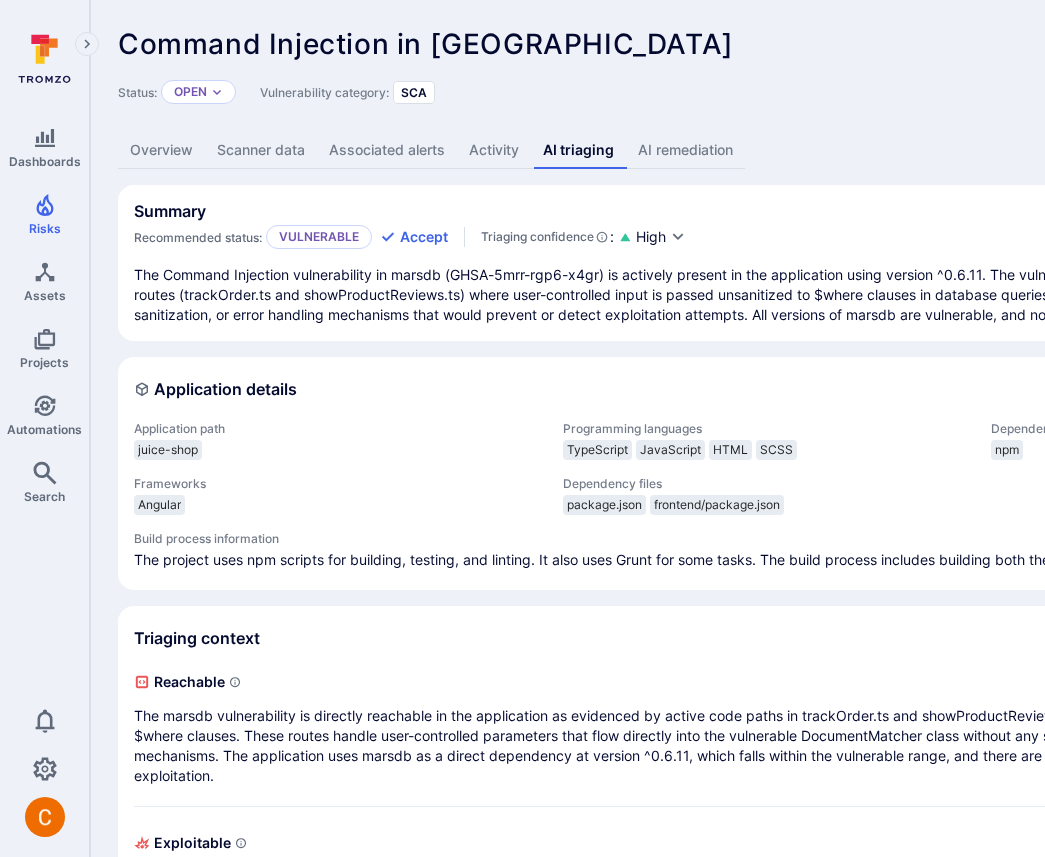 click on "Application details" at bounding box center (765, 389) 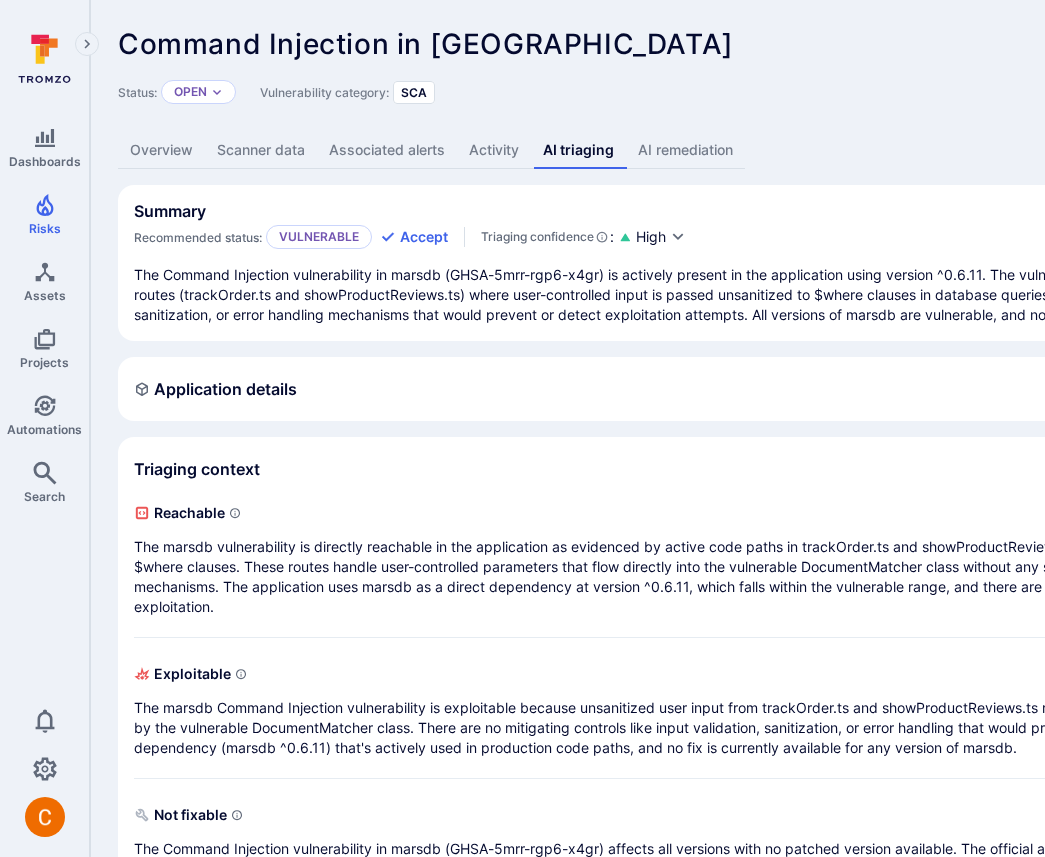 click on "Application details" at bounding box center [215, 389] 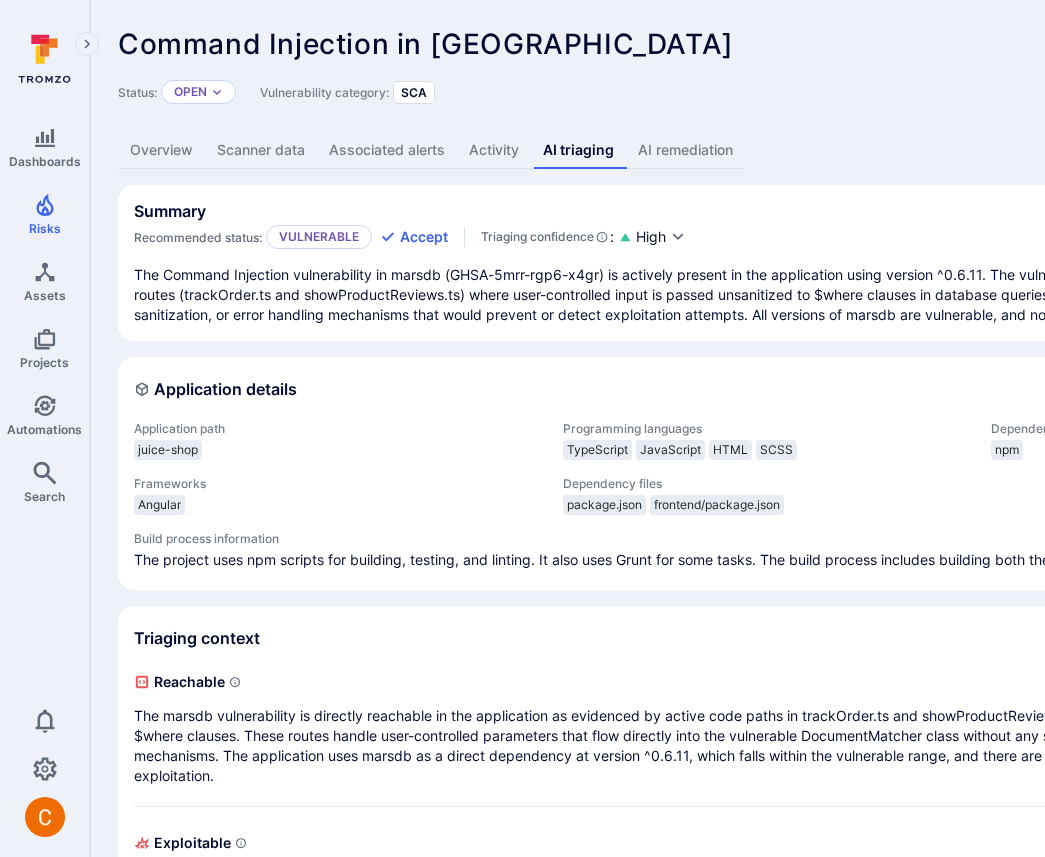 click on "Application details" at bounding box center (215, 389) 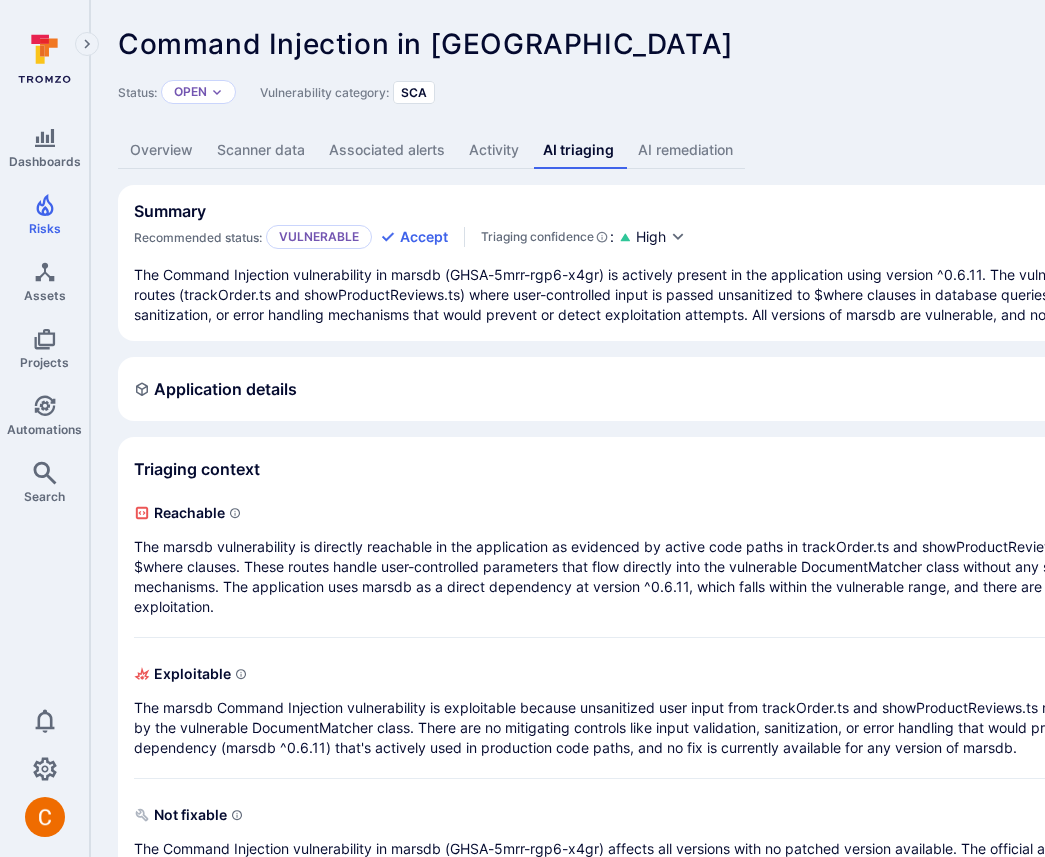 click on "Application details" at bounding box center [765, 389] 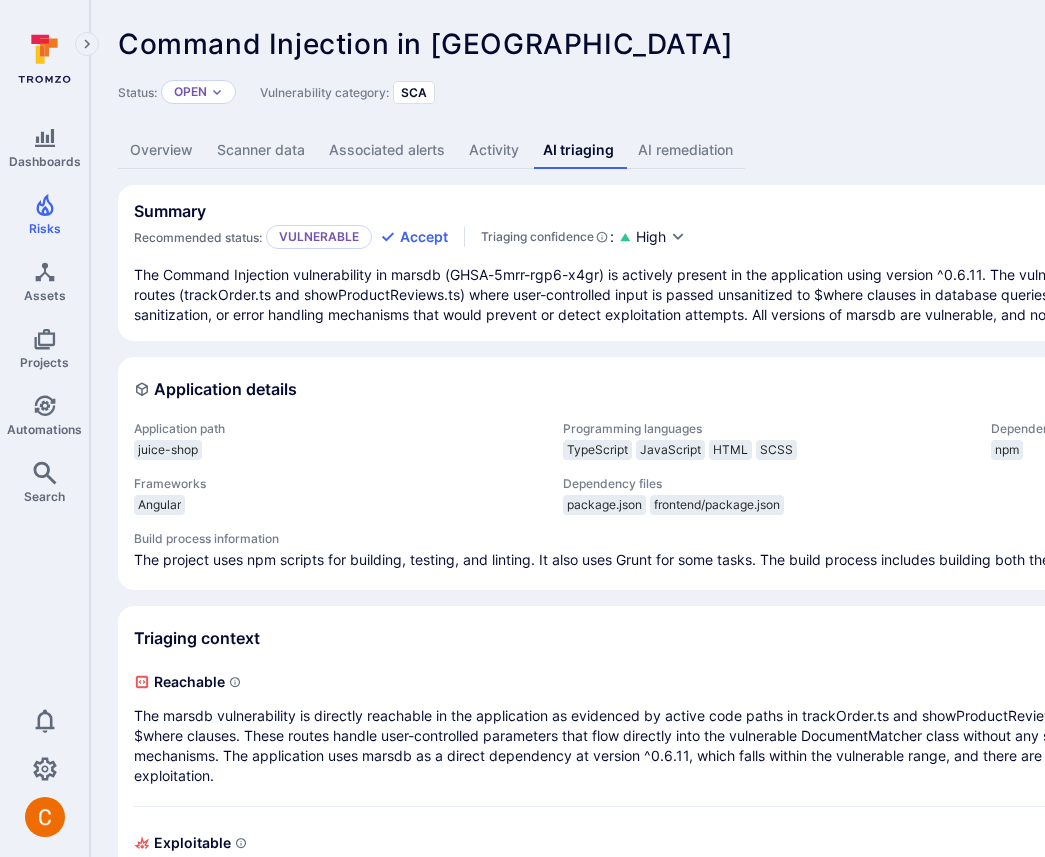 click on "Application details" at bounding box center (765, 389) 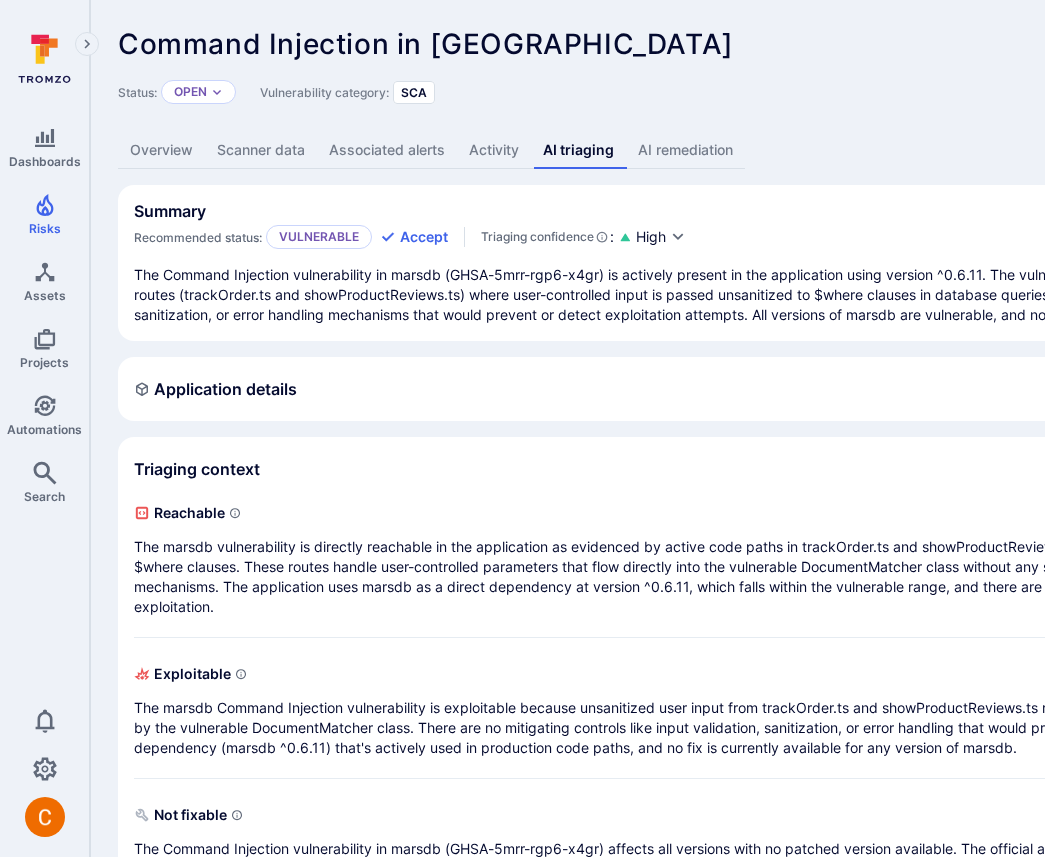 click on "Status: Open Vulnerability category: SCA Create PR Create ticket" at bounding box center [765, 92] 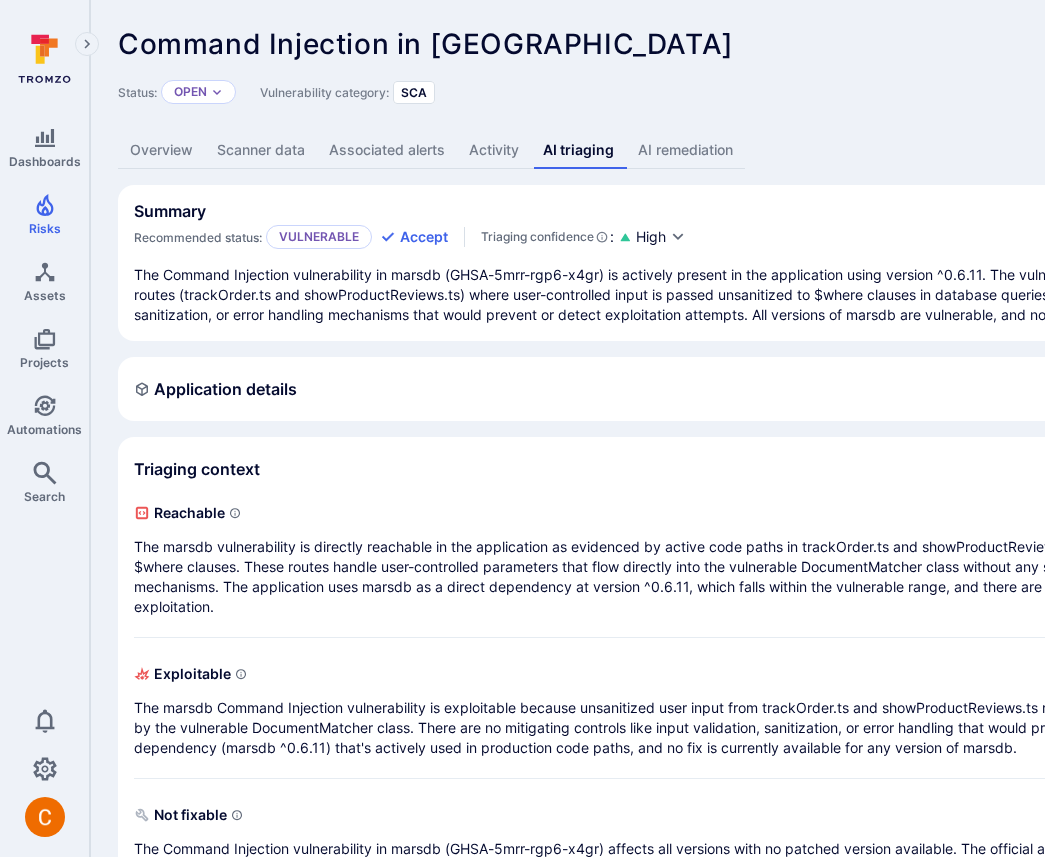 click on "Status: Open Vulnerability category: SCA Create PR Create ticket" at bounding box center (765, 92) 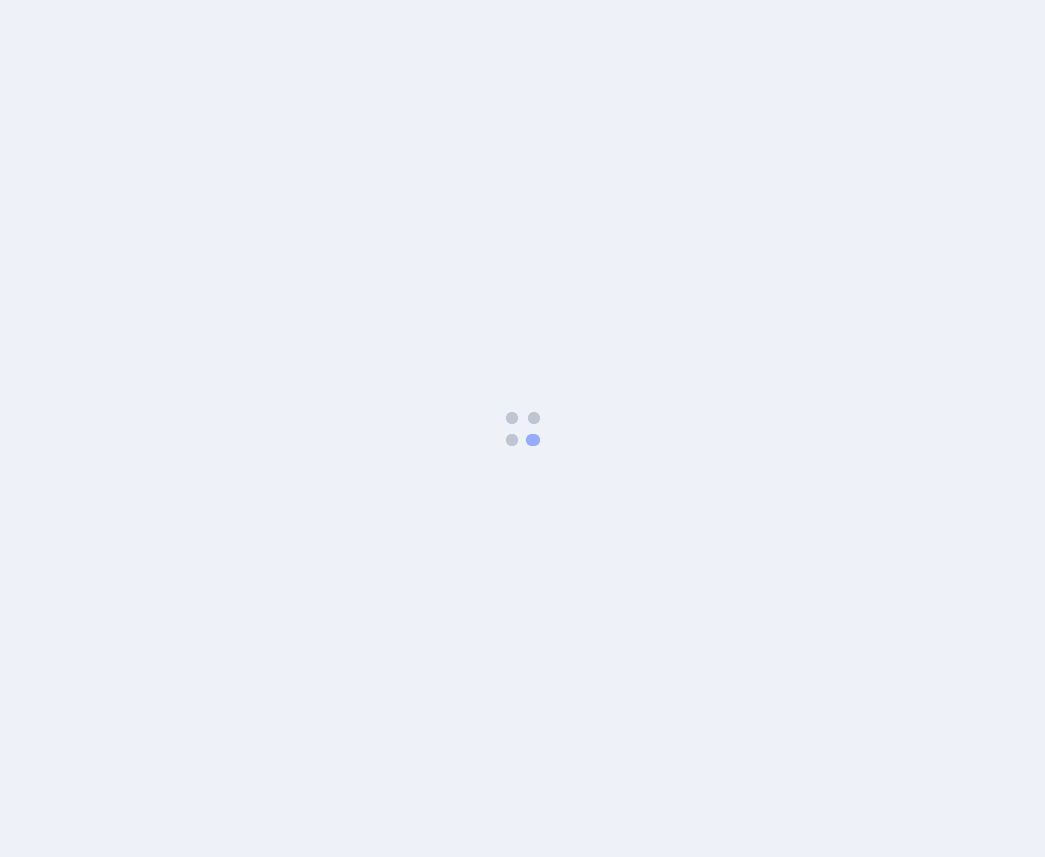 scroll, scrollTop: 0, scrollLeft: 0, axis: both 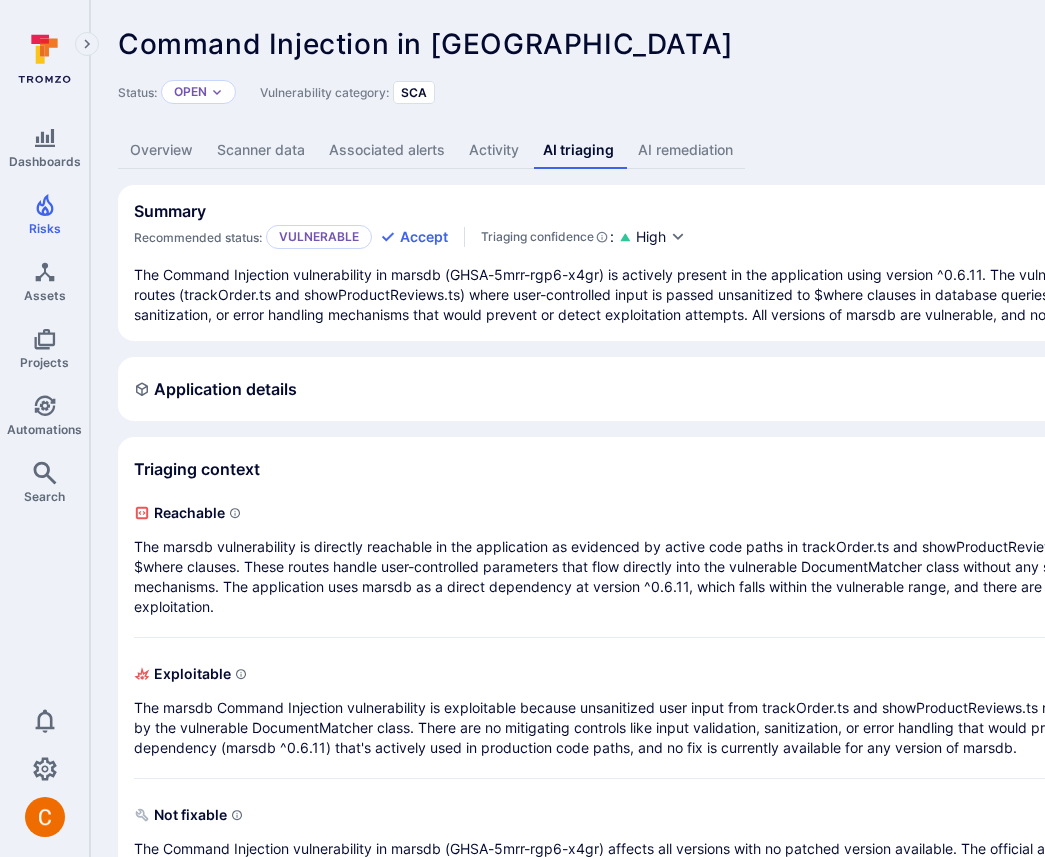 click on "Vulnerable" at bounding box center (319, 237) 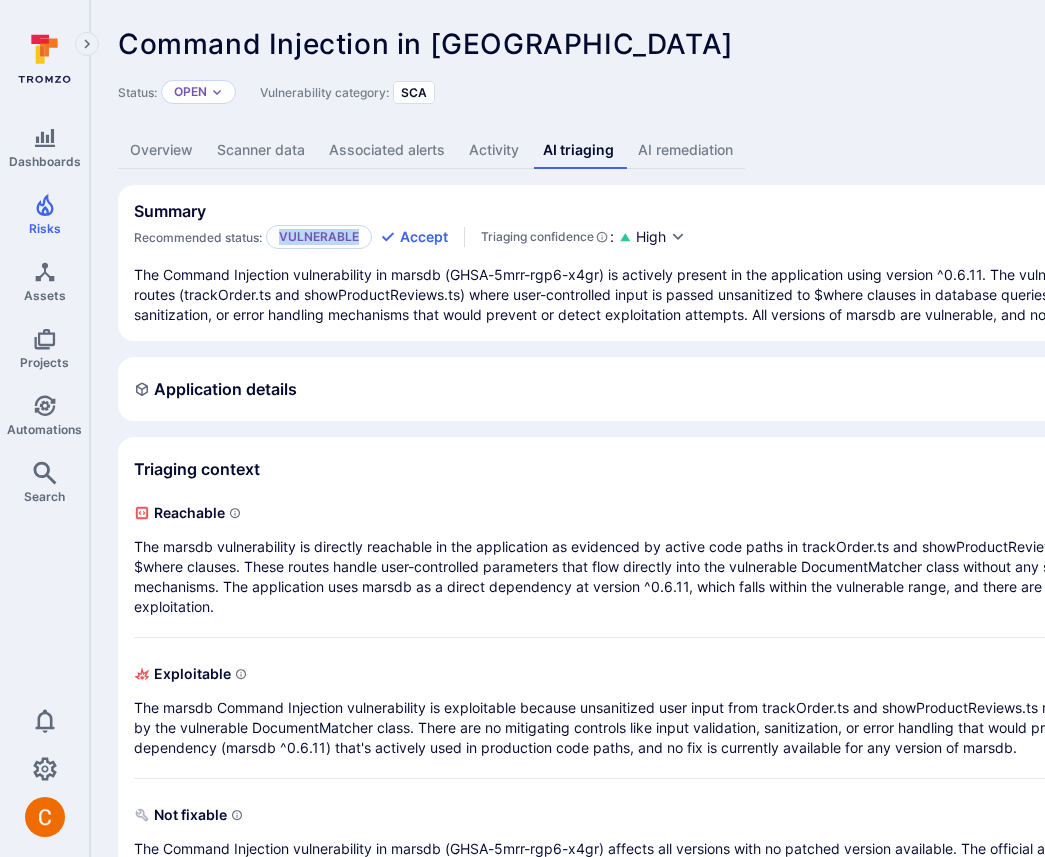 click on "Vulnerable" at bounding box center (319, 237) 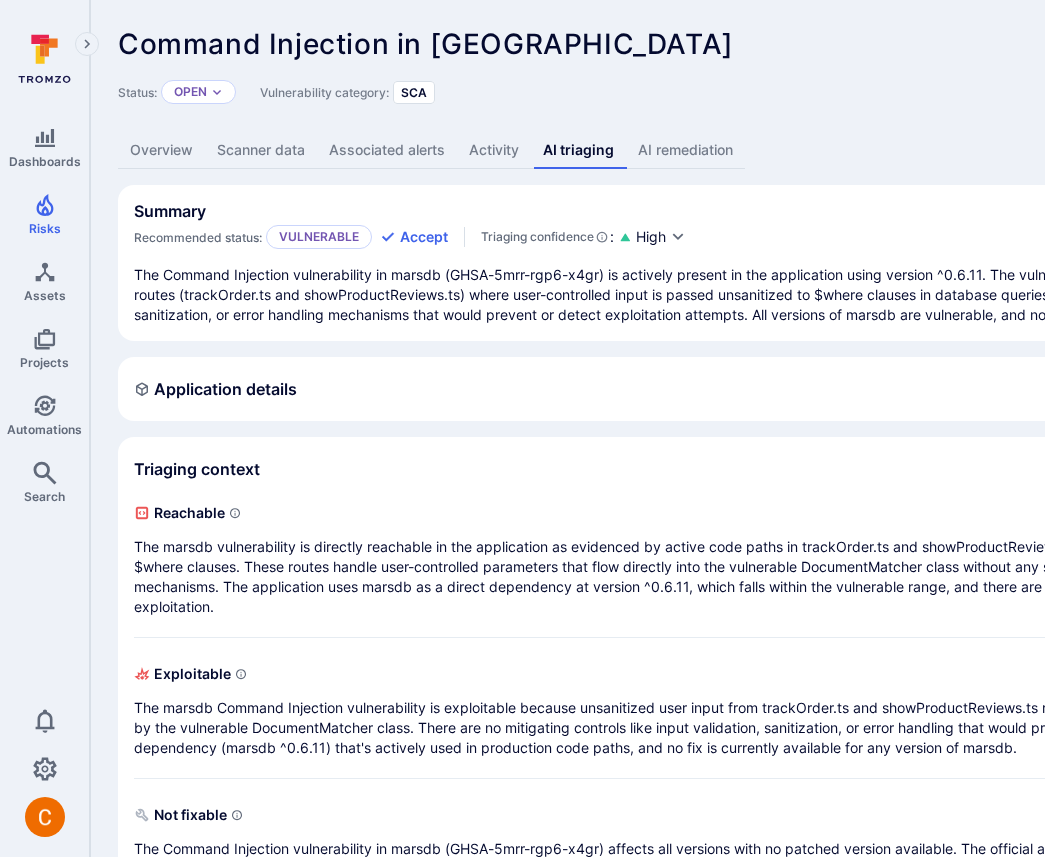 click on "The Command Injection vulnerability in marsdb (GHSA-5mrr-rgp6-x4gr) is actively present in the application using version ^0.6.11. The vulnerability is directly exploitable through at least two routes (trackOrder.ts and showProductReviews.ts) where user-controlled input is passed unsanitized to $where clauses in database queries. The application lacks any input validation, sanitization, or error handling mechanisms that would prevent or detect exploitation attempts. All versions of marsdb are vulnerable, and no fix is currently available." at bounding box center (765, 295) 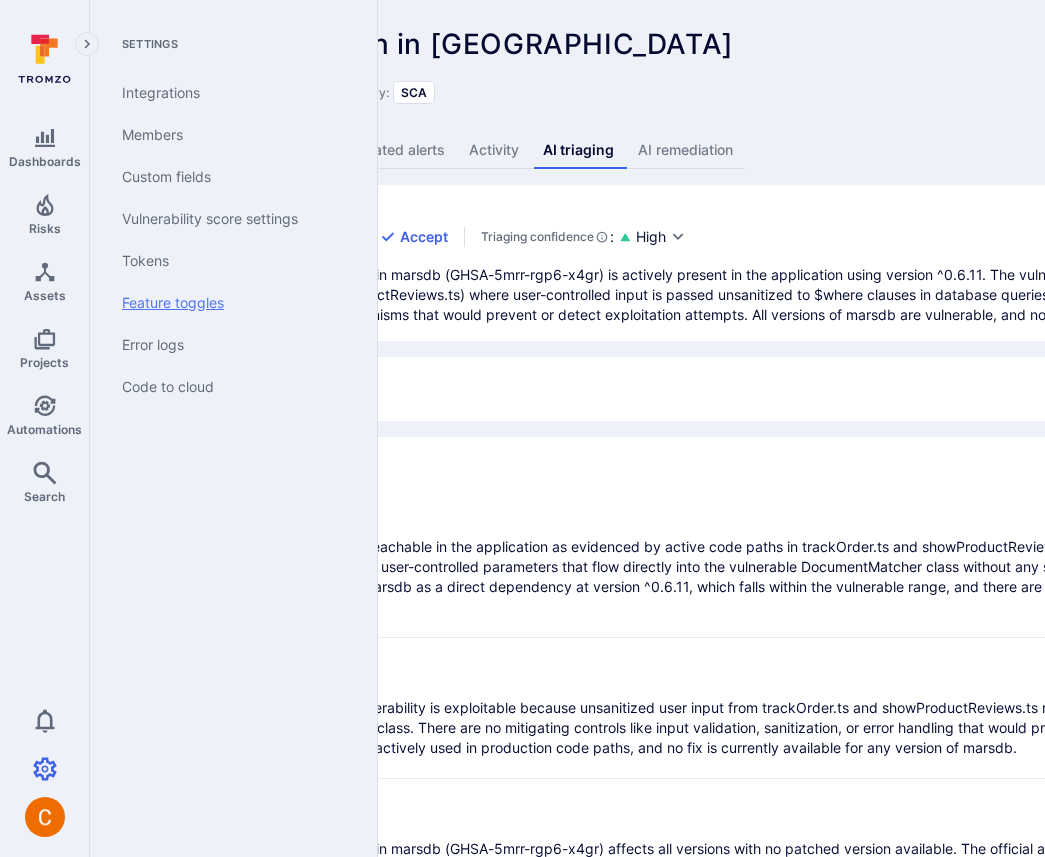 click on "Feature toggles" at bounding box center [229, 303] 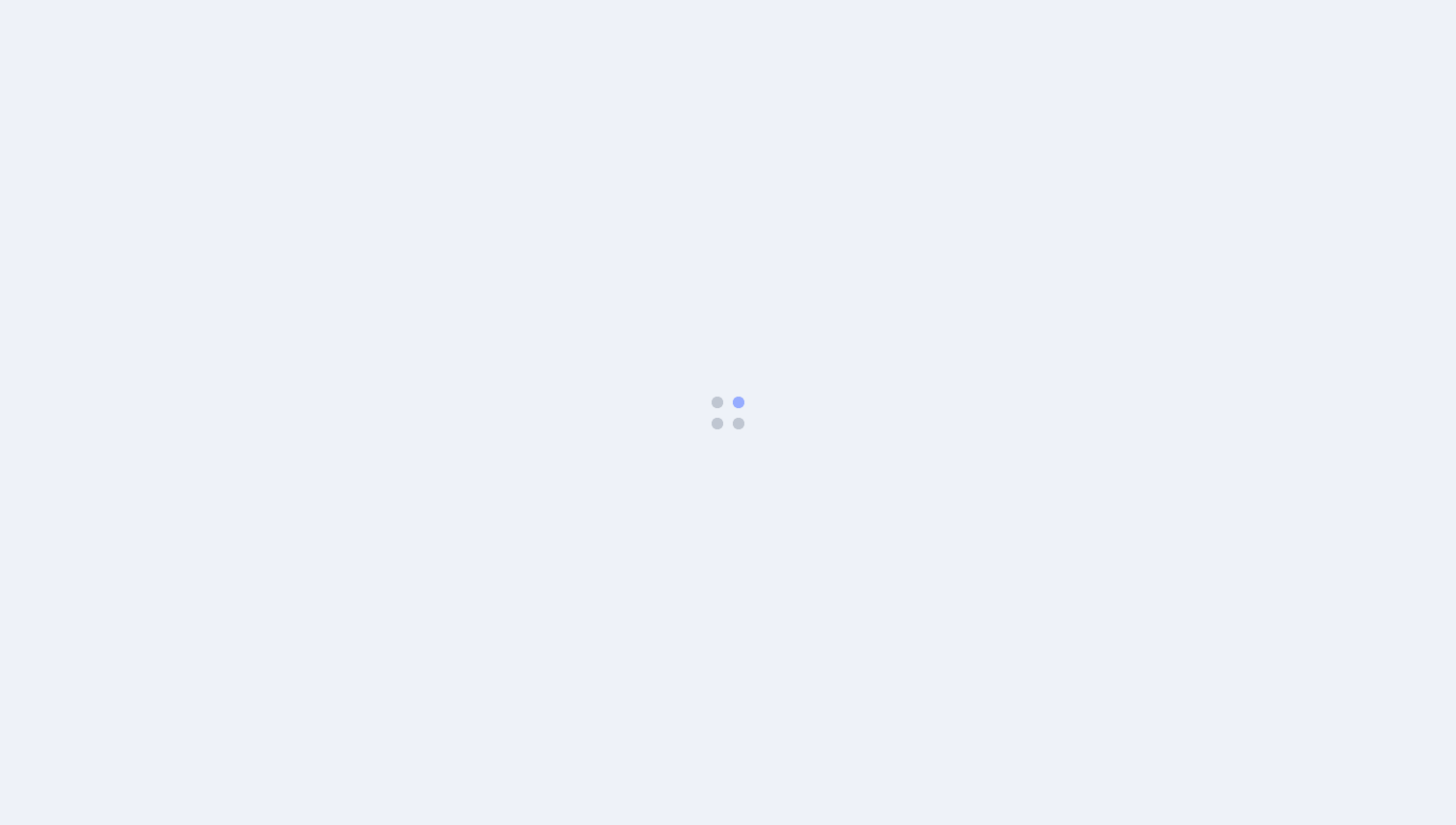 scroll, scrollTop: 0, scrollLeft: 0, axis: both 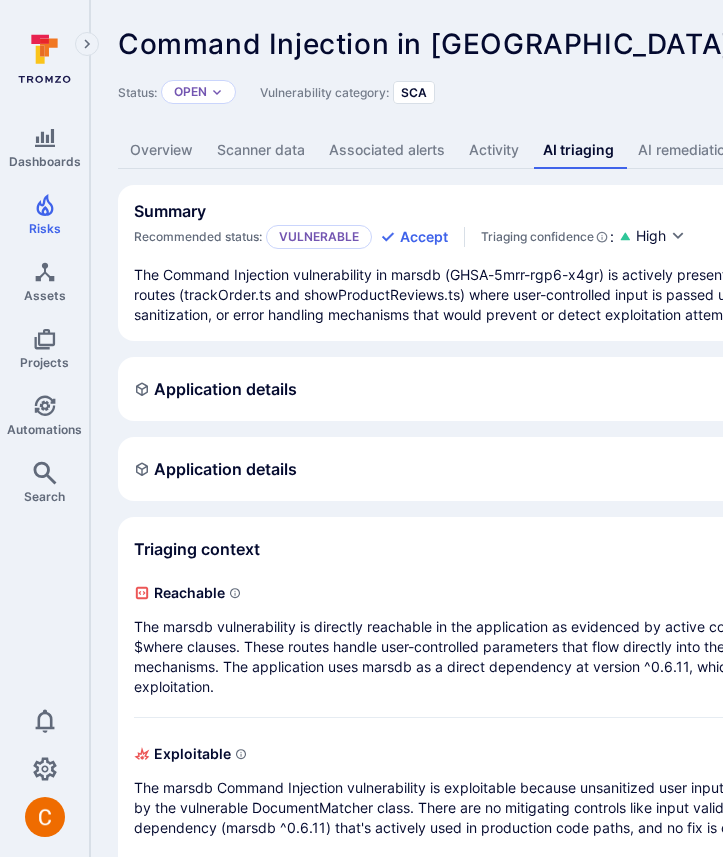 click on "Application details" at bounding box center (215, 469) 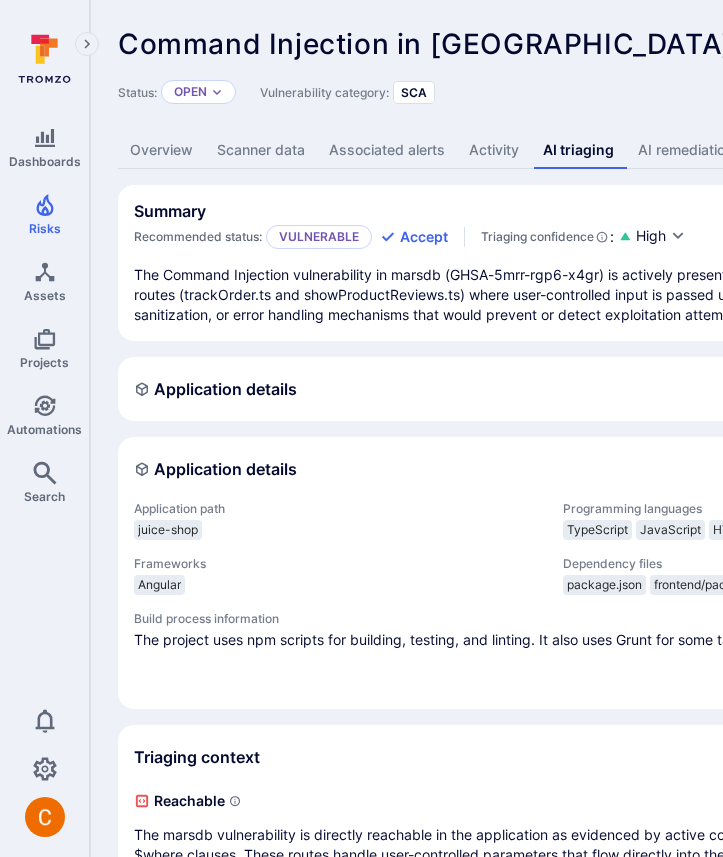 click on "Application details" at bounding box center (215, 469) 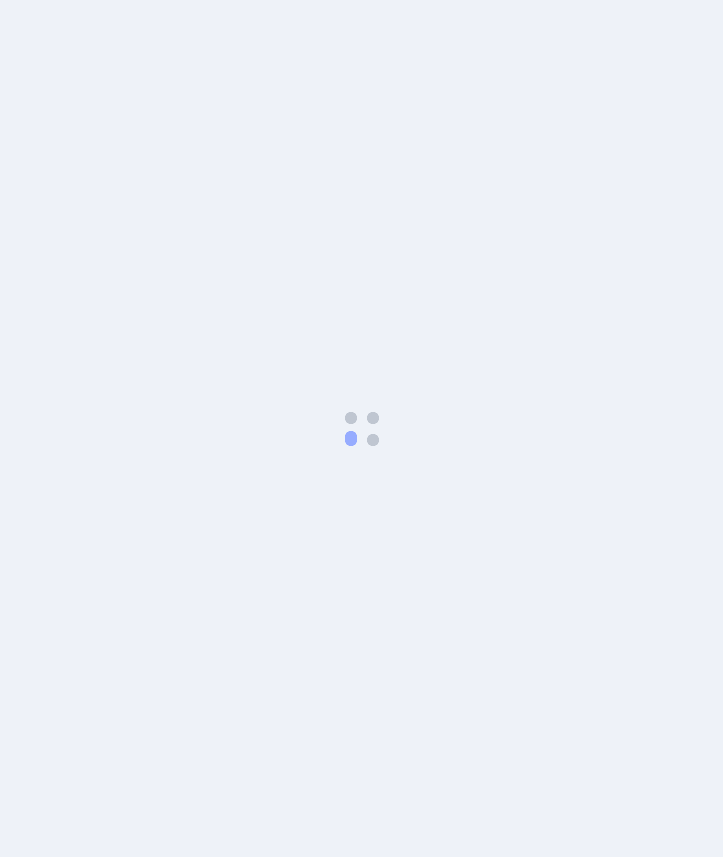 scroll, scrollTop: 0, scrollLeft: 0, axis: both 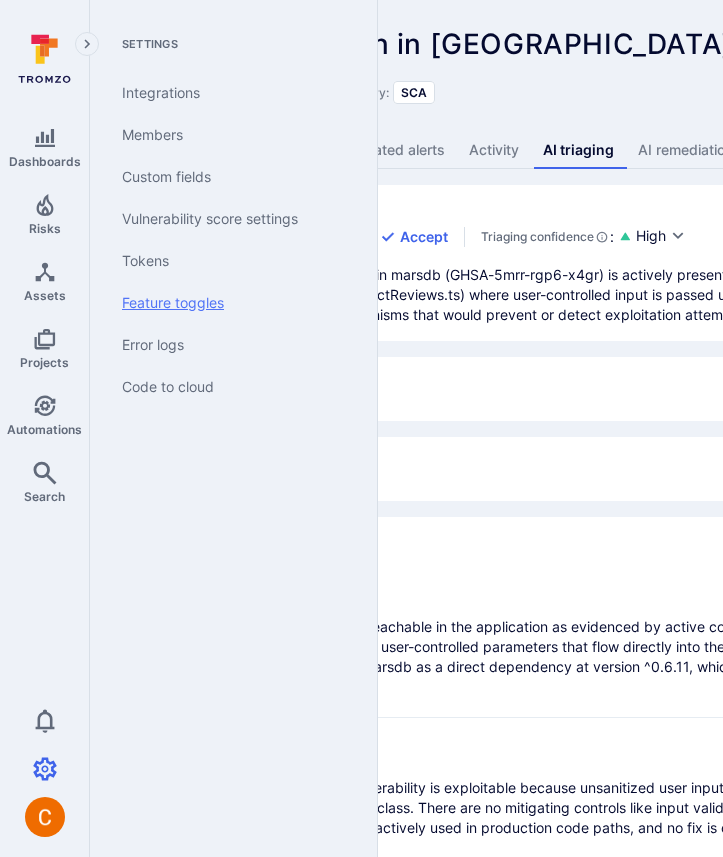 click on "Feature toggles" at bounding box center [229, 303] 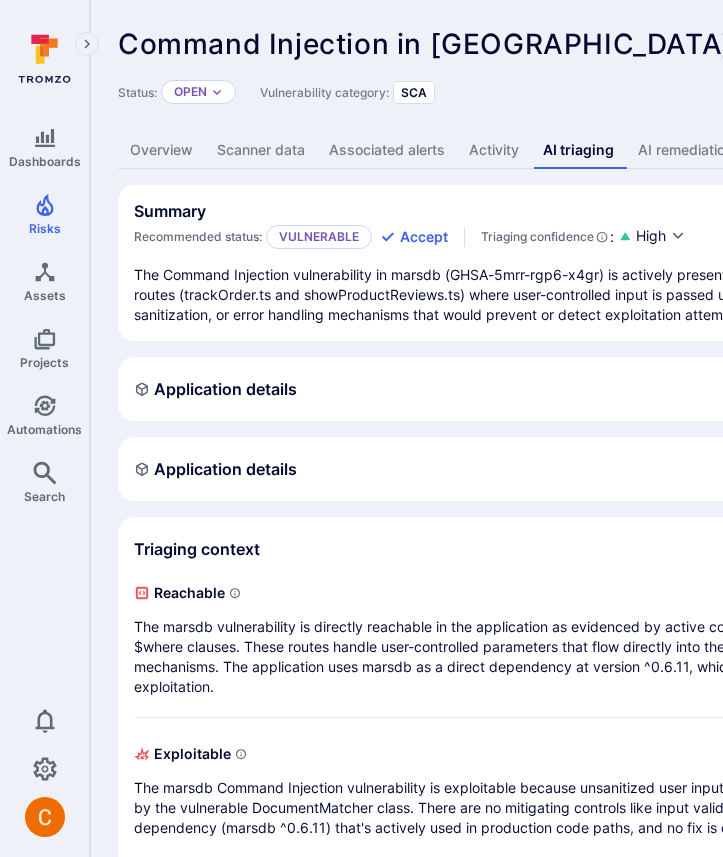 click on "The Command Injection vulnerability in marsdb (GHSA-5mrr-rgp6-x4gr) is actively present in the application using version ^0.6.11. The vulnerability is directly exploitable through at least two routes (trackOrder.ts and showProductReviews.ts) where user-controlled input is passed unsanitized to $where clauses in database queries. The application lacks any input validation, sanitization, or error handling mechanisms that would prevent or detect exploitation attempts. All versions of marsdb are vulnerable, and no fix is currently available." at bounding box center (765, 295) 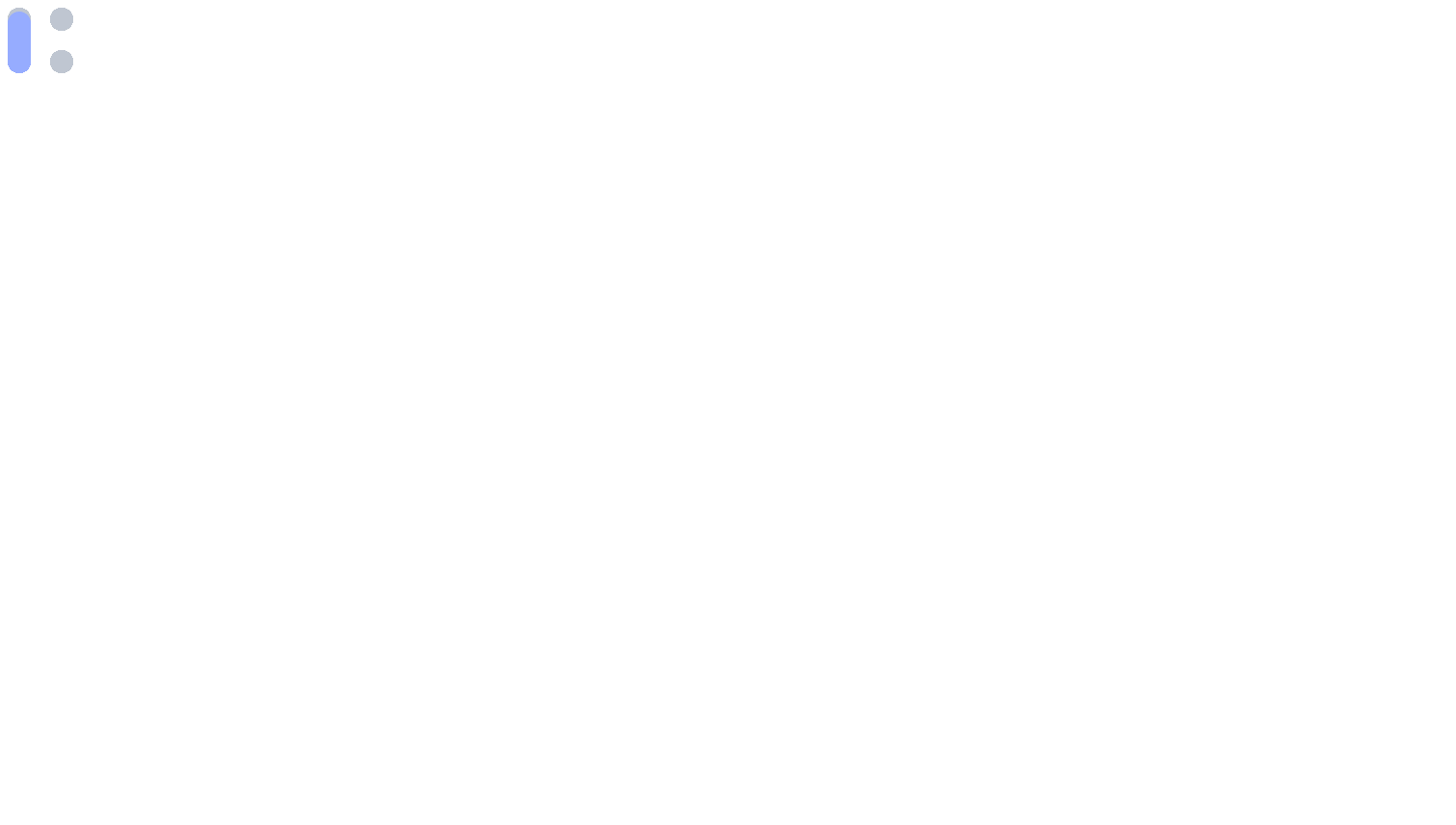 scroll, scrollTop: 0, scrollLeft: 0, axis: both 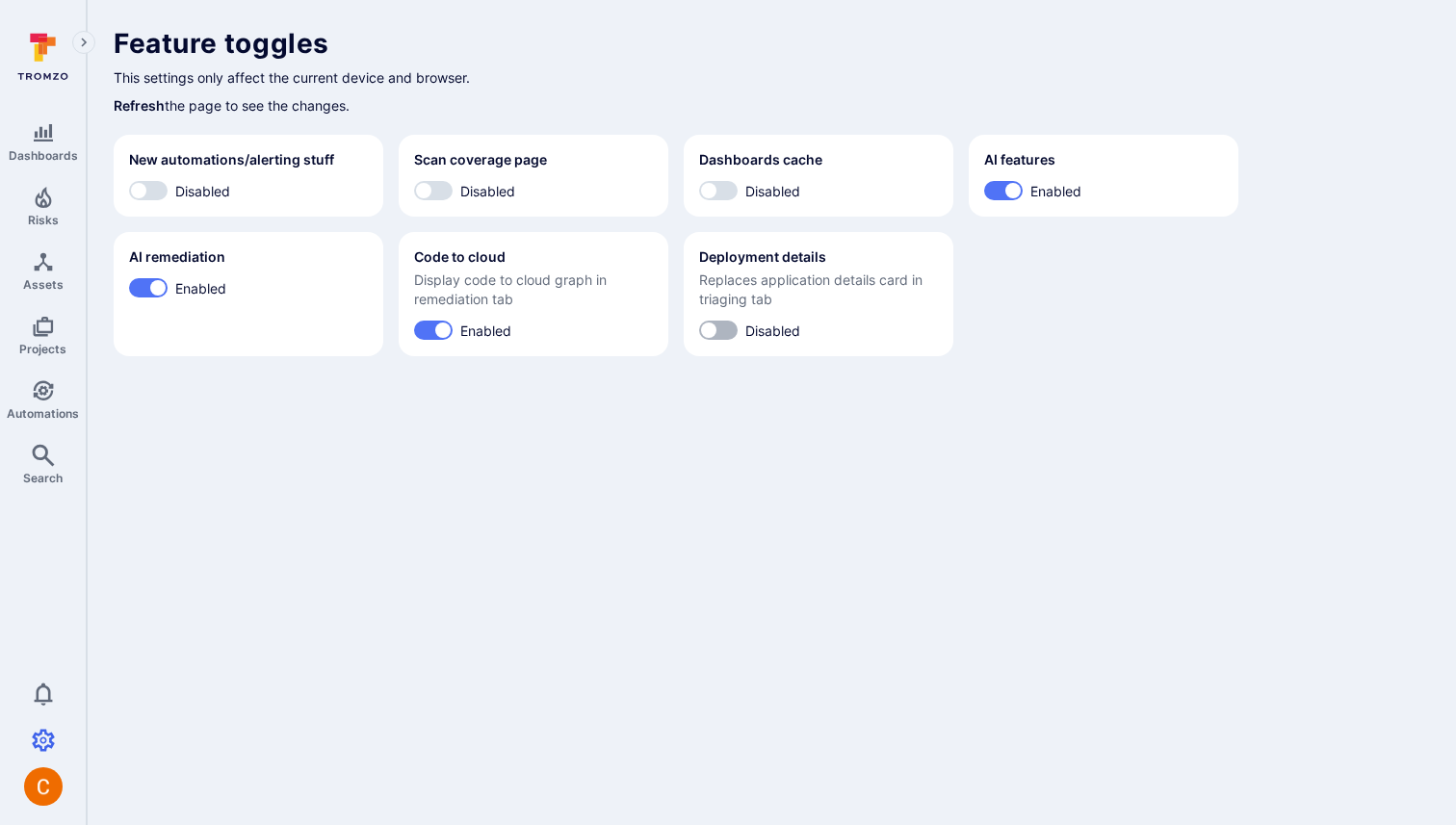 click on "Disabled" at bounding box center (709, 330) 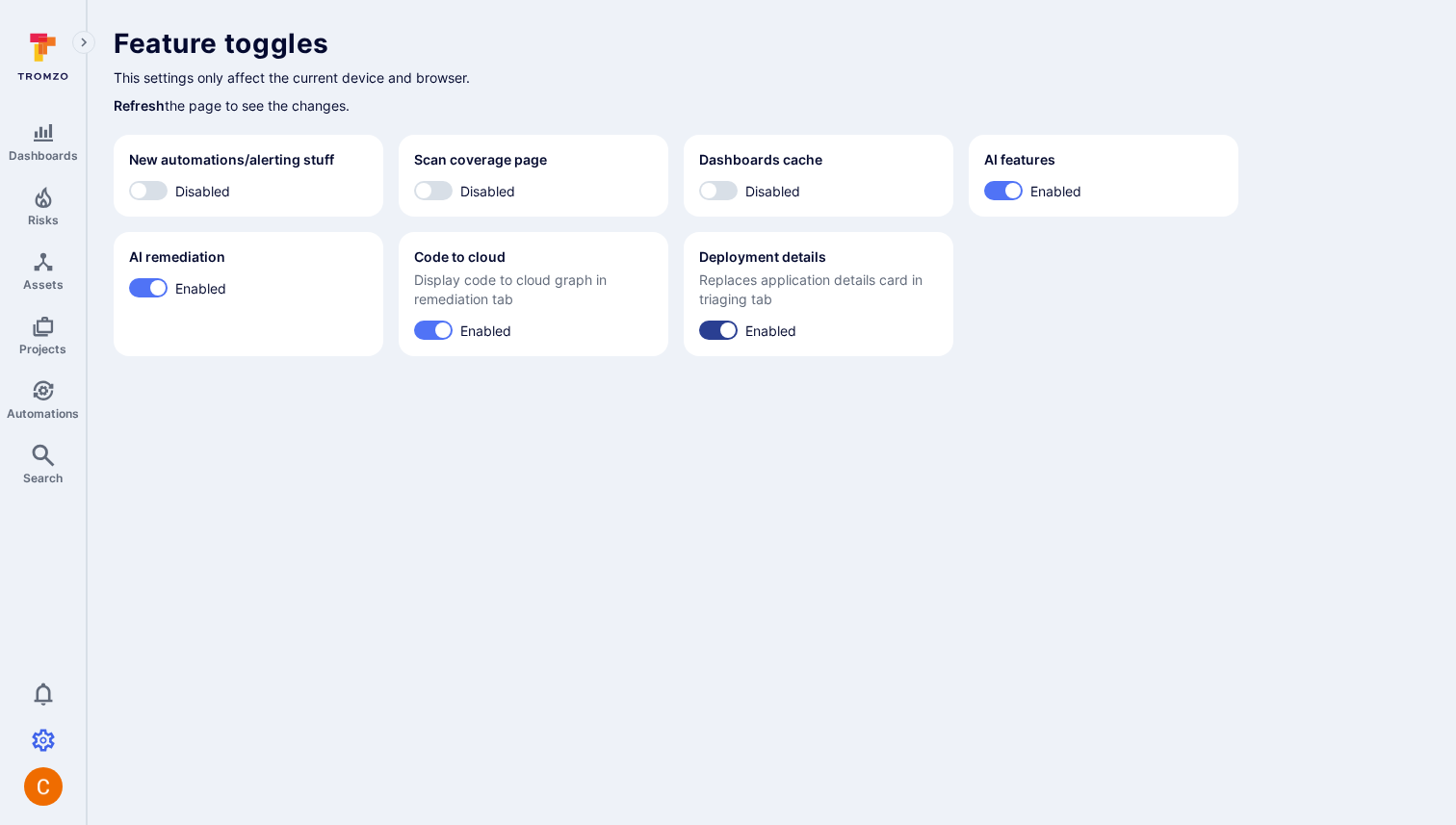 click on "Enabled" at bounding box center [728, 330] 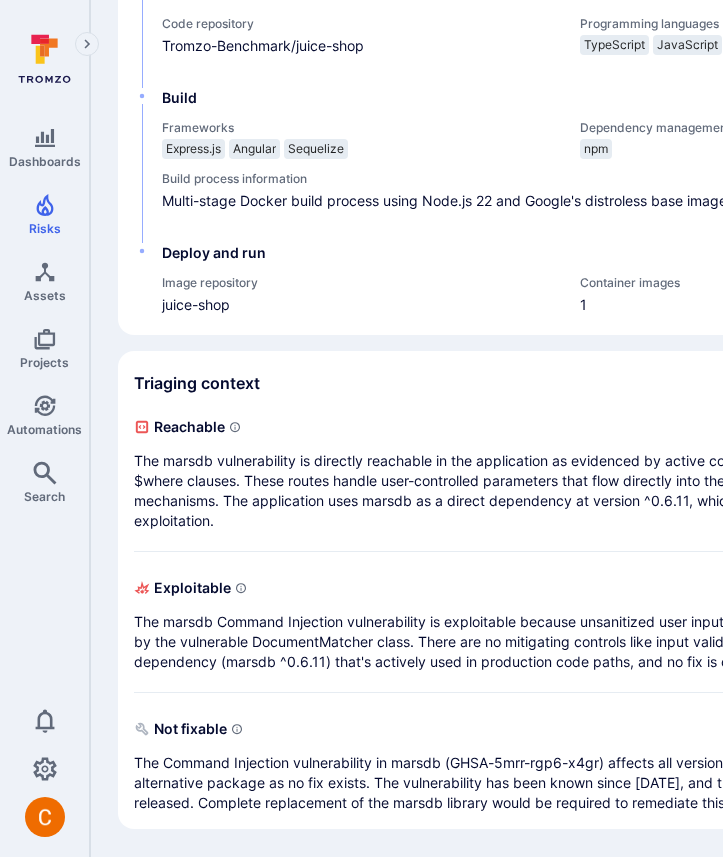 scroll, scrollTop: 620, scrollLeft: 0, axis: vertical 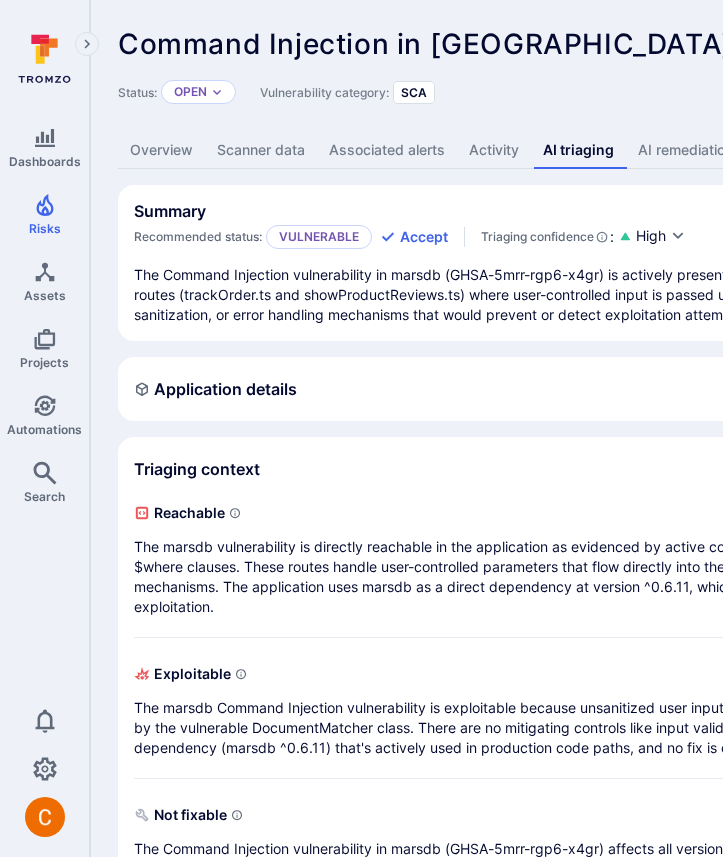 click on "Application details" at bounding box center [765, 389] 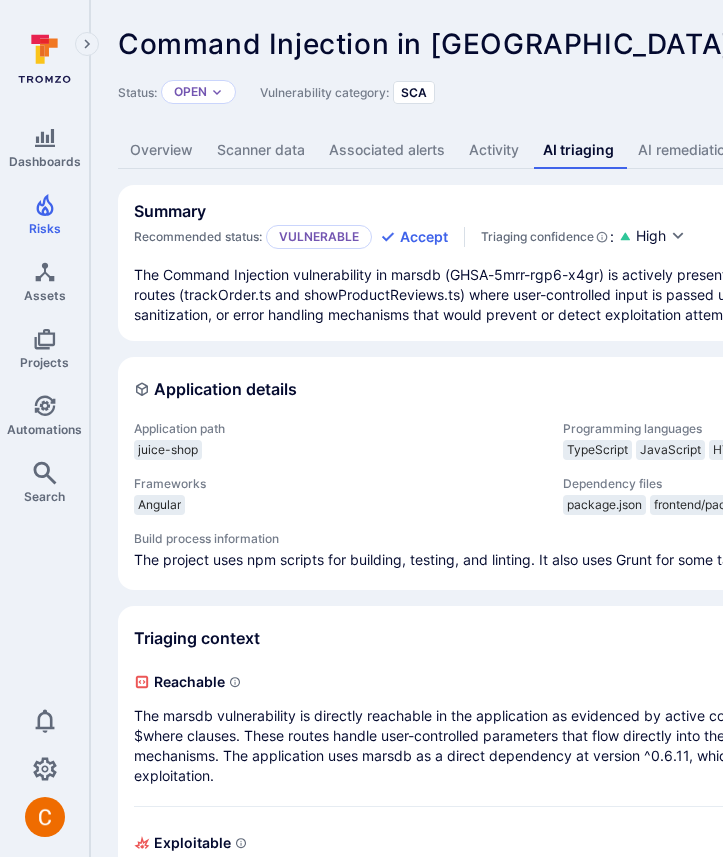 click on "The Command Injection vulnerability in marsdb (GHSA-5mrr-rgp6-x4gr) is actively present in the application using version ^0.6.11. The vulnerability is directly exploitable through at least two routes (trackOrder.ts and showProductReviews.ts) where user-controlled input is passed unsanitized to $where clauses in database queries. The application lacks any input validation, sanitization, or error handling mechanisms that would prevent or detect exploitation attempts. All versions of marsdb are vulnerable, and no fix is currently available." at bounding box center (765, 295) 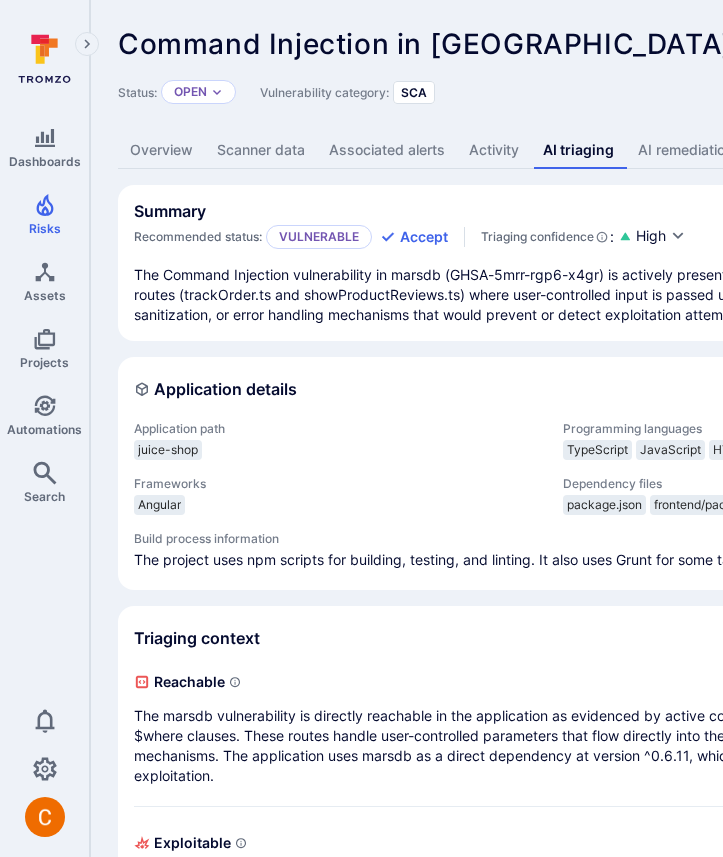 click on "Command Injection in marsdb ...   Show  more" at bounding box center (622, 44) 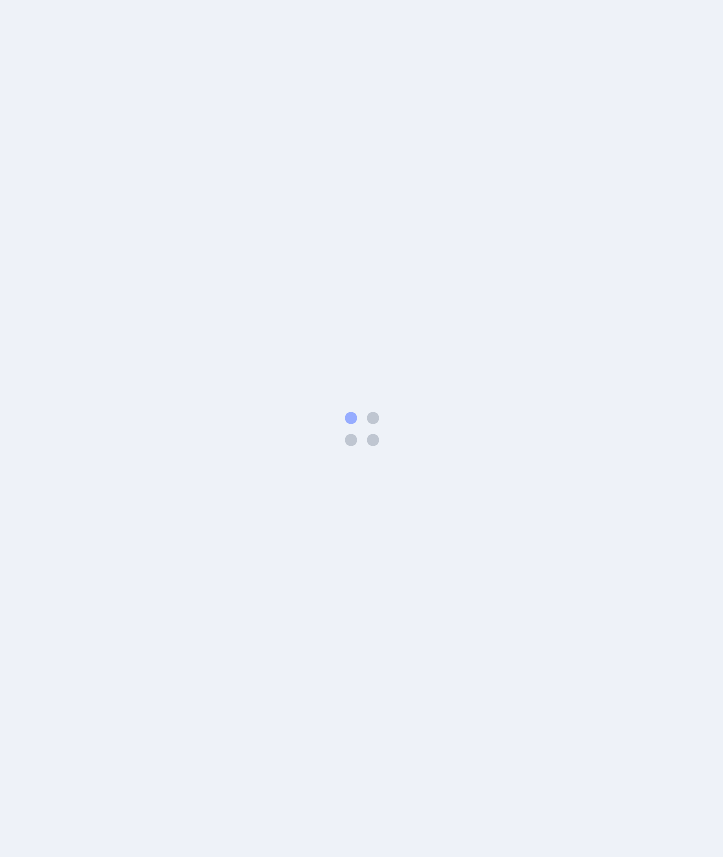scroll, scrollTop: 0, scrollLeft: 0, axis: both 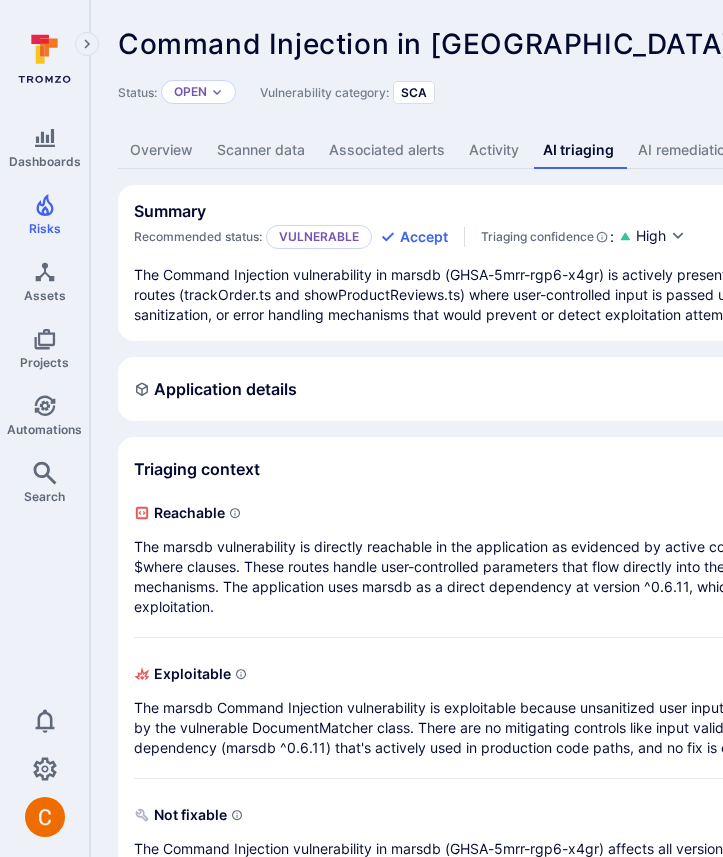 click on "Application details" at bounding box center [765, 389] 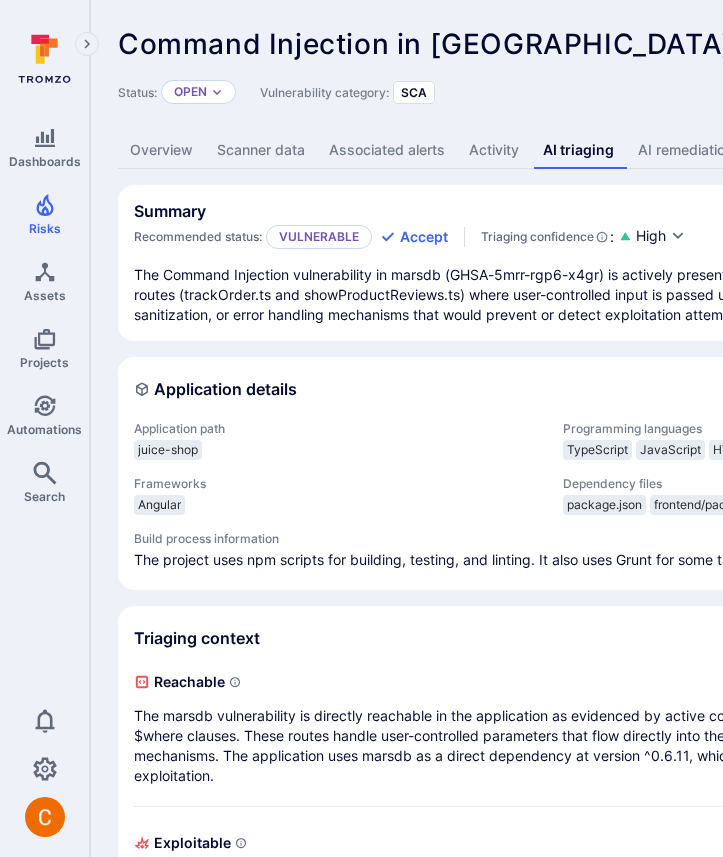 click on "Application details" at bounding box center (765, 389) 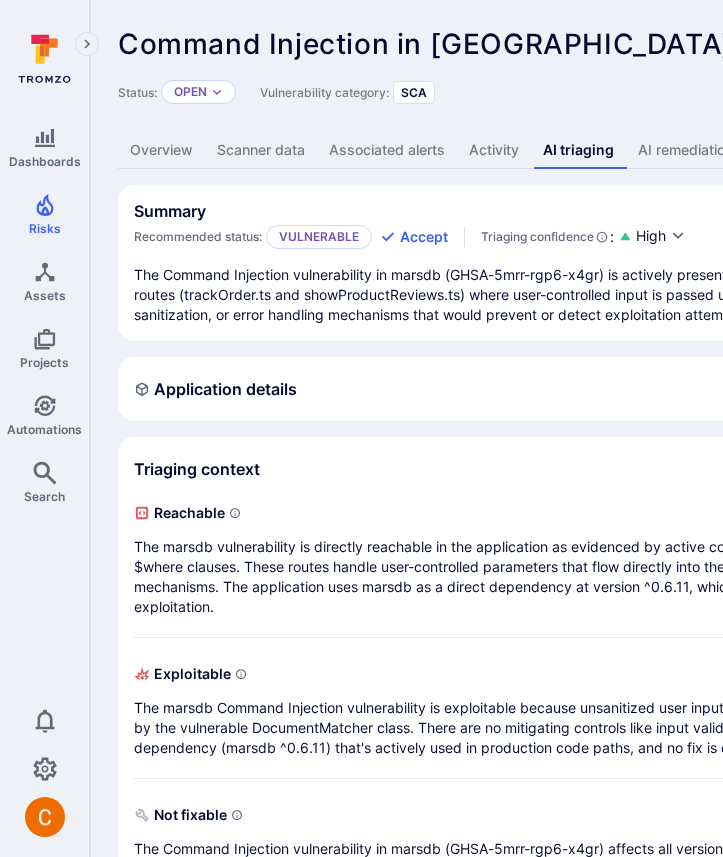 click on "Command Injection in marsdb ...   Show  more" at bounding box center [622, 44] 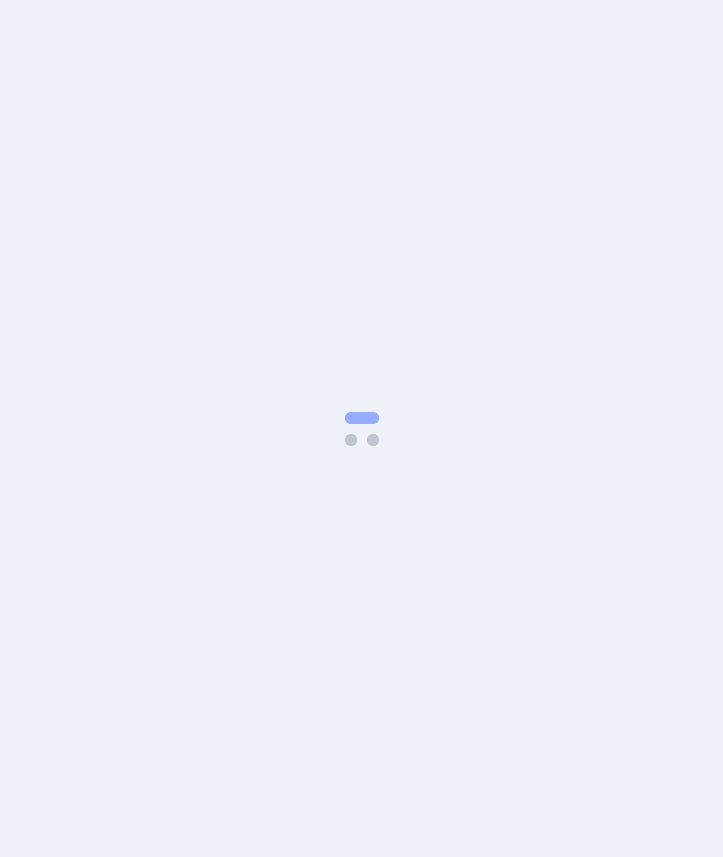 scroll, scrollTop: 0, scrollLeft: 0, axis: both 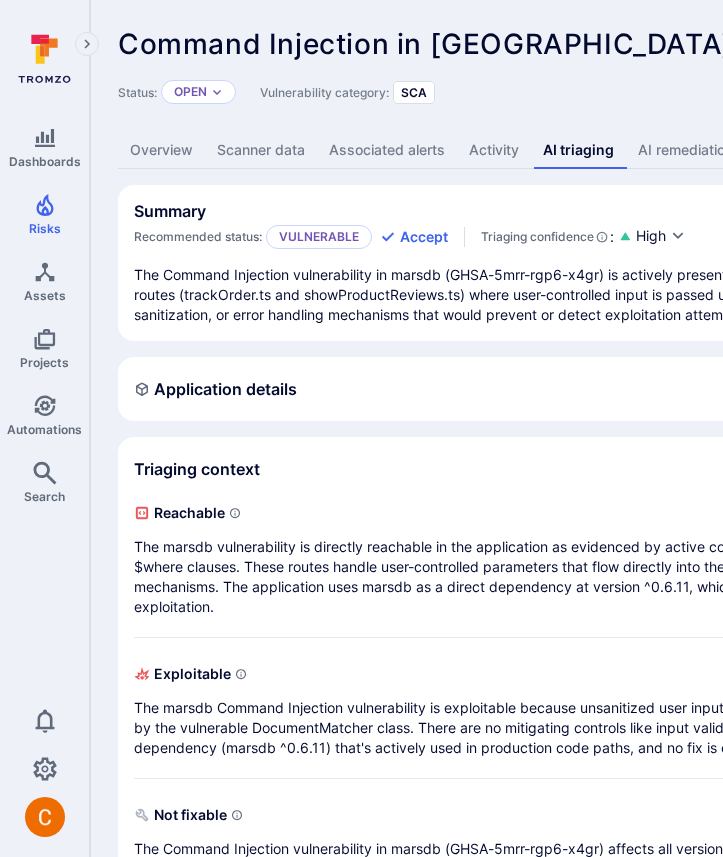 click on "Command Injection in marsdb ...   Show  more" at bounding box center (622, 44) 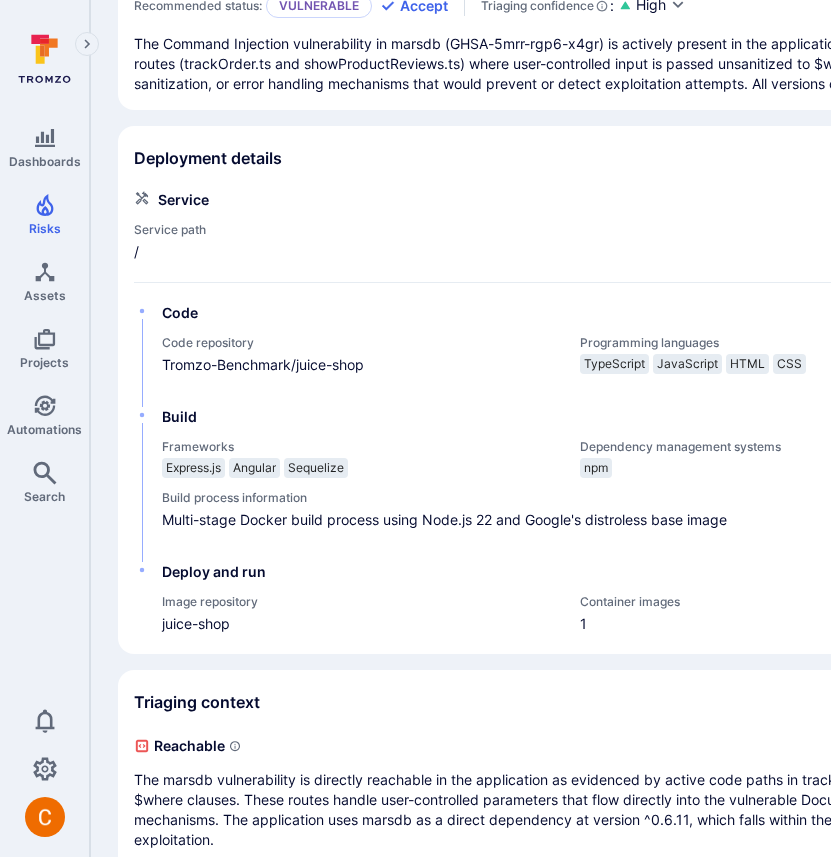 scroll, scrollTop: 0, scrollLeft: 0, axis: both 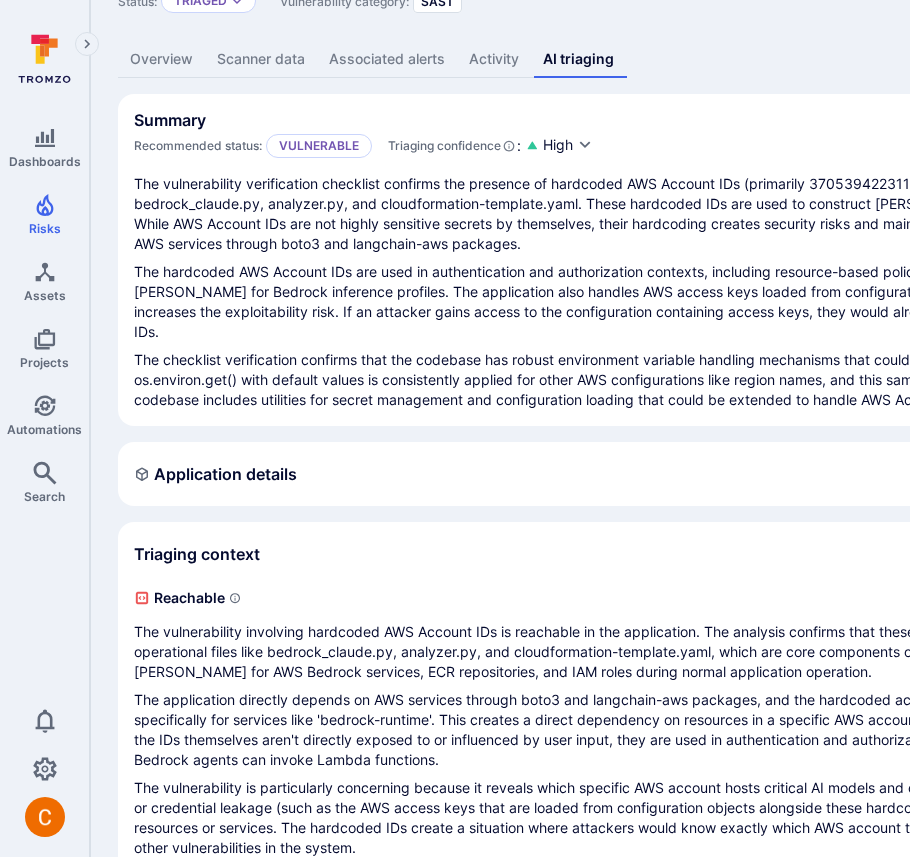 click on "Application details" at bounding box center (215, 474) 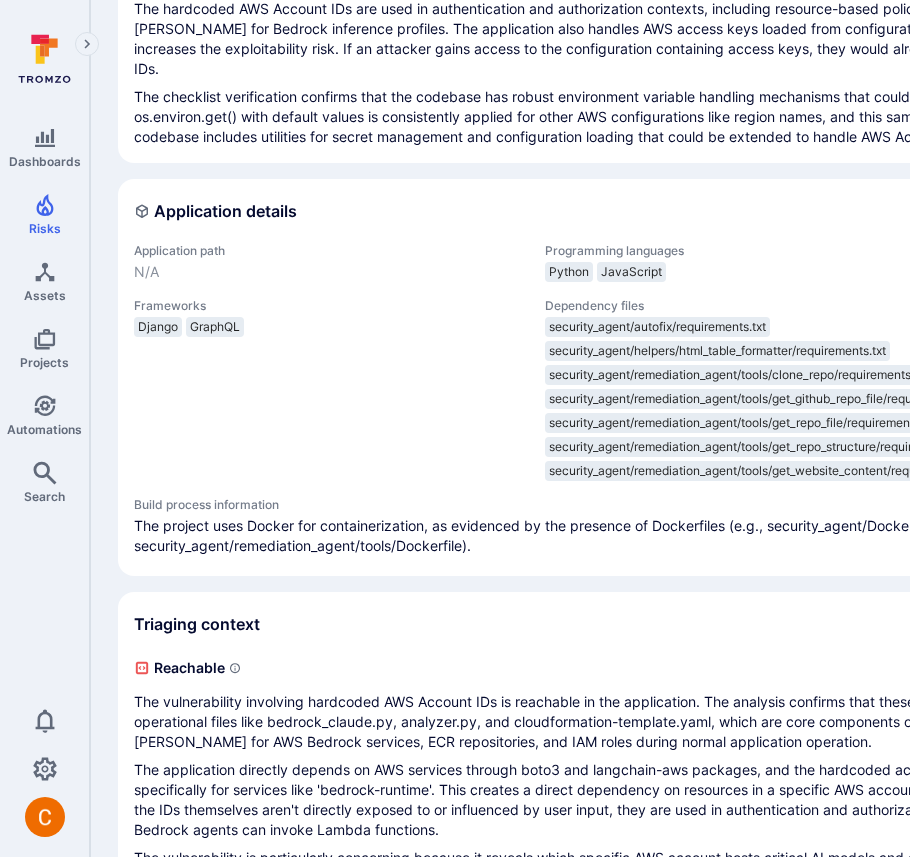scroll, scrollTop: 362, scrollLeft: 0, axis: vertical 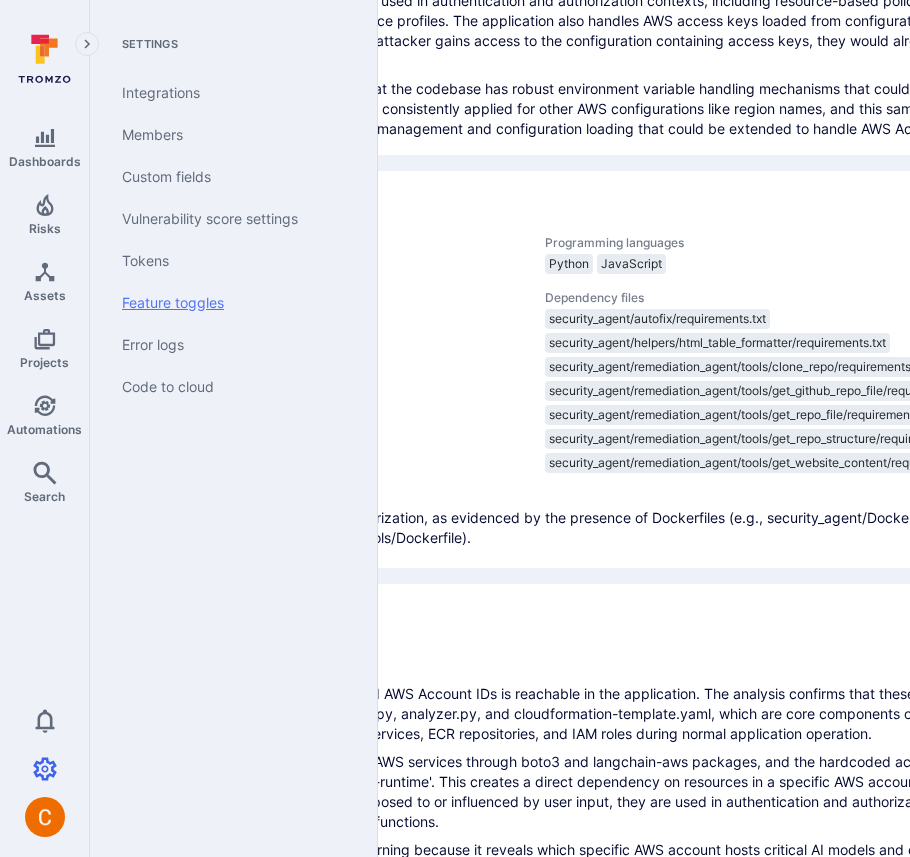 click on "Feature toggles" at bounding box center [229, 303] 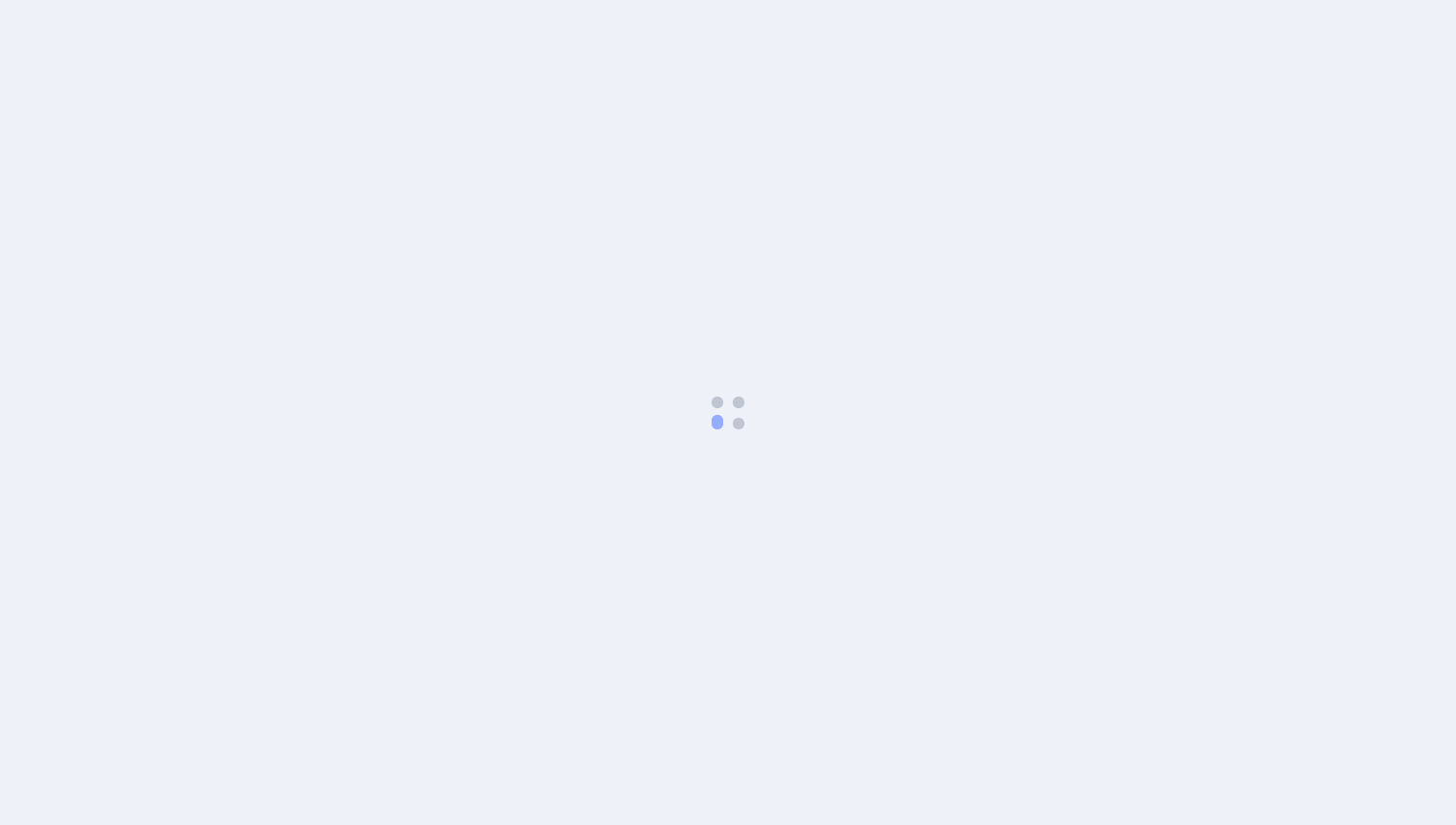 scroll, scrollTop: 0, scrollLeft: 0, axis: both 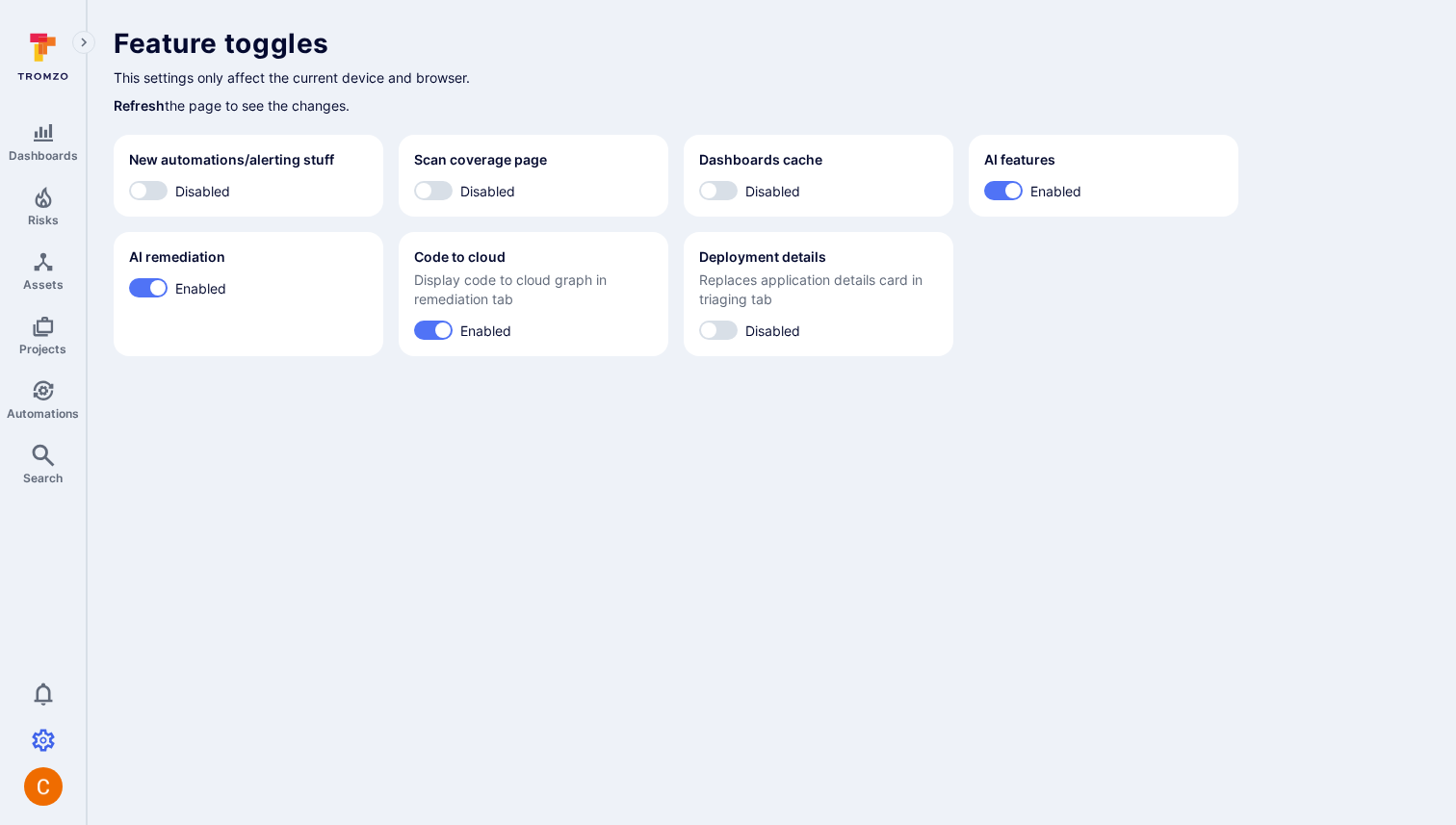 click on "Disabled" at bounding box center (772, 330) 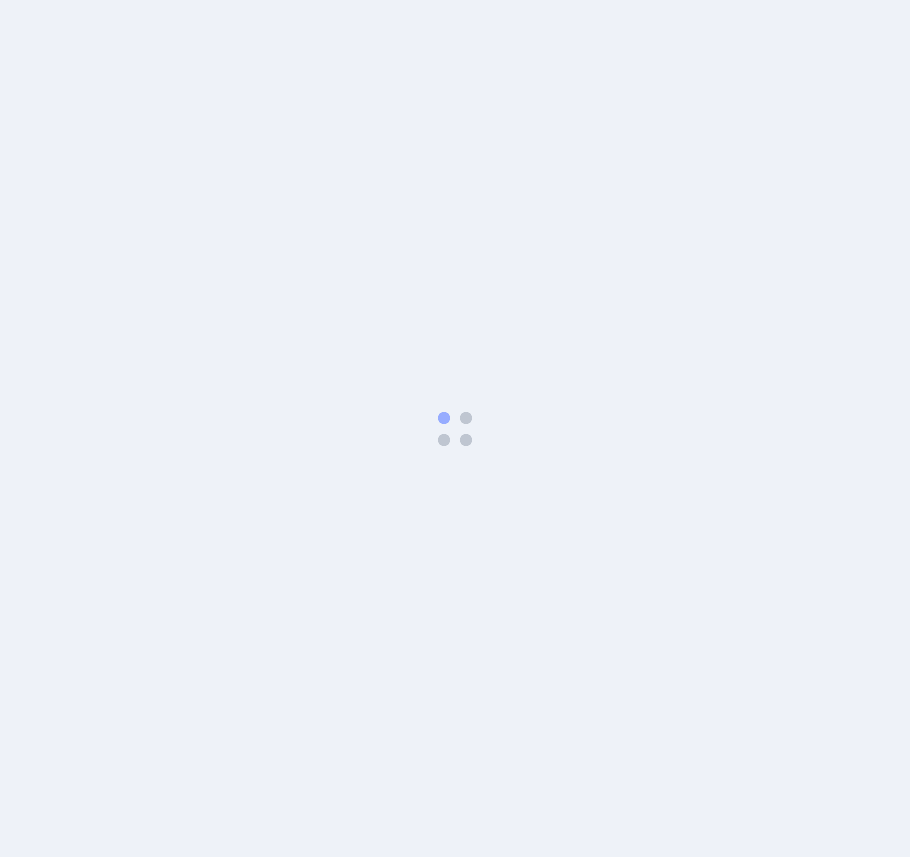 scroll, scrollTop: 0, scrollLeft: 0, axis: both 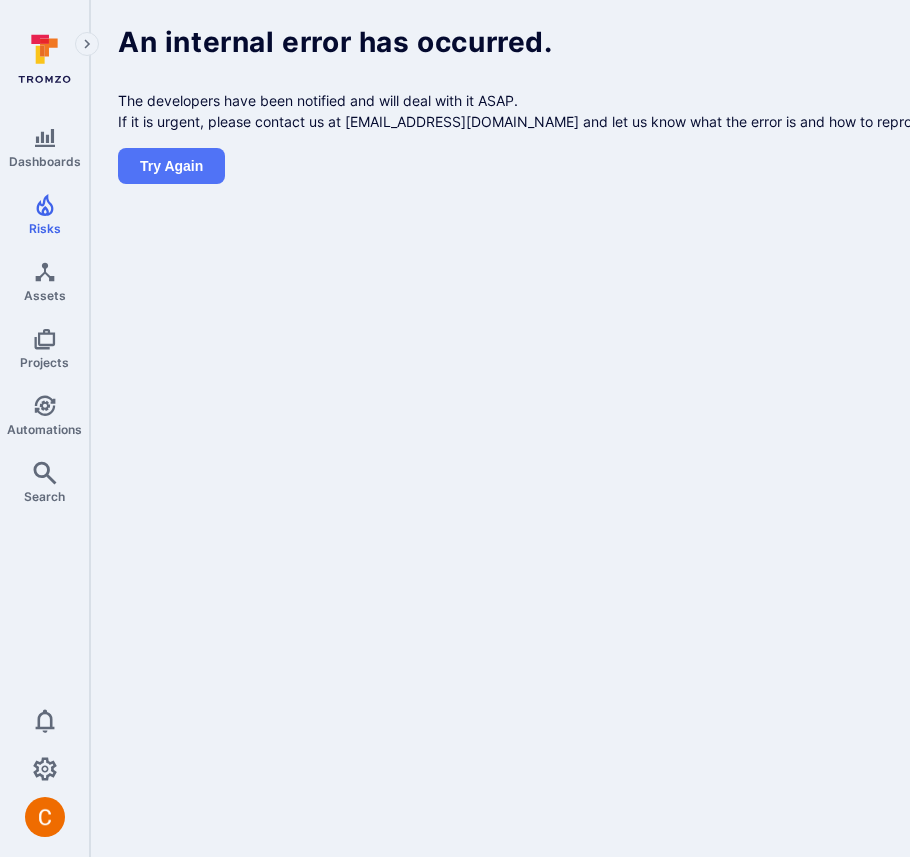 click on "Dashboards Risks Assets Projects Automations Search 0 Risks Vulnerabilities Alerts An internal error has occurred. The developers have been notified and will deal with it ASAP. If it is urgent, please contact us at   [EMAIL_ADDRESS][DOMAIN_NAME]   and let us know what the error is and how to reproduce it. Try again" at bounding box center [455, 428] 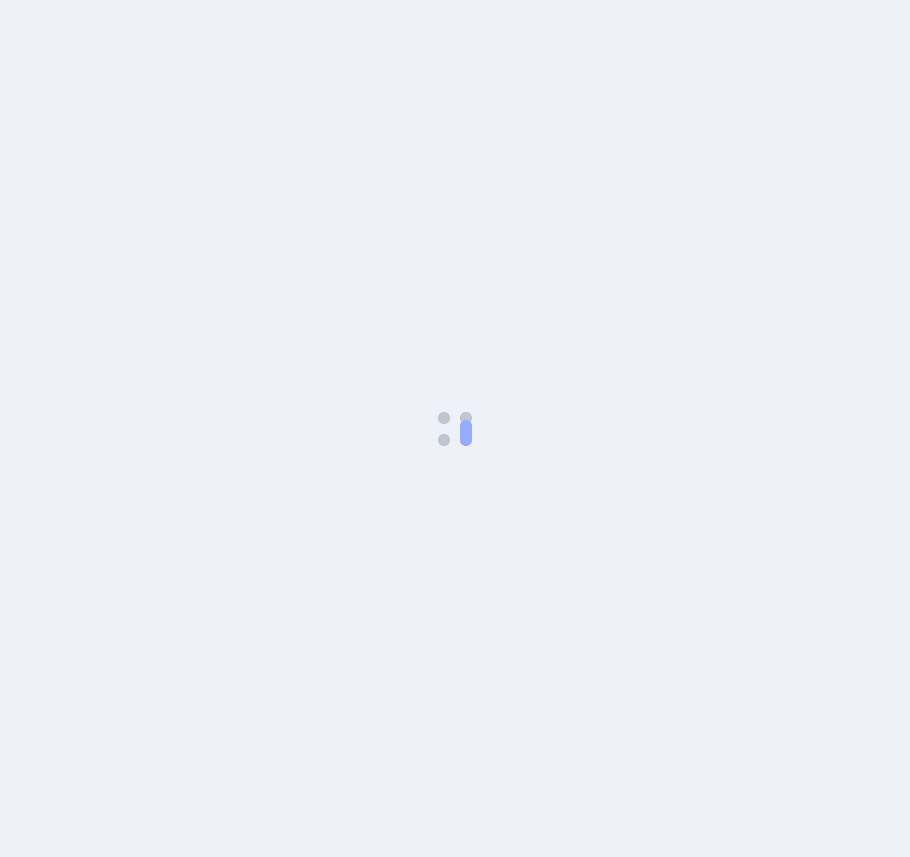 scroll, scrollTop: 0, scrollLeft: 0, axis: both 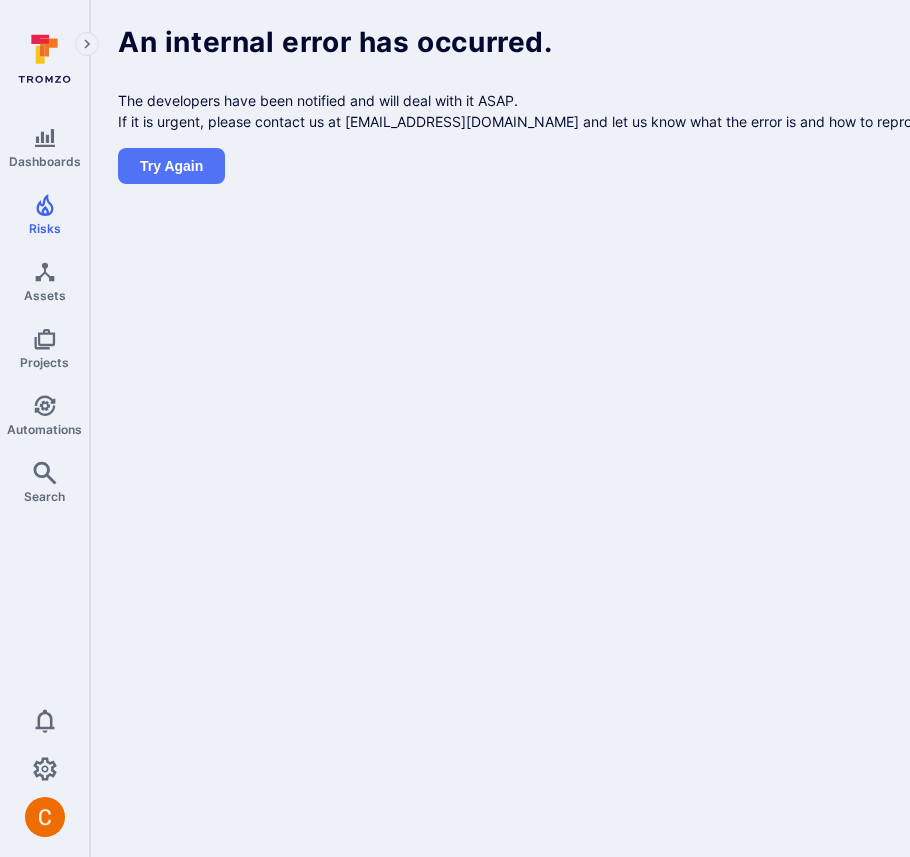 click on "An internal error has occurred. The developers have been notified and will deal with it ASAP. If it is urgent, please contact us at   support@tromzo.com   and let us know what the error is and how to reproduce it. Try again" at bounding box center (765, 106) 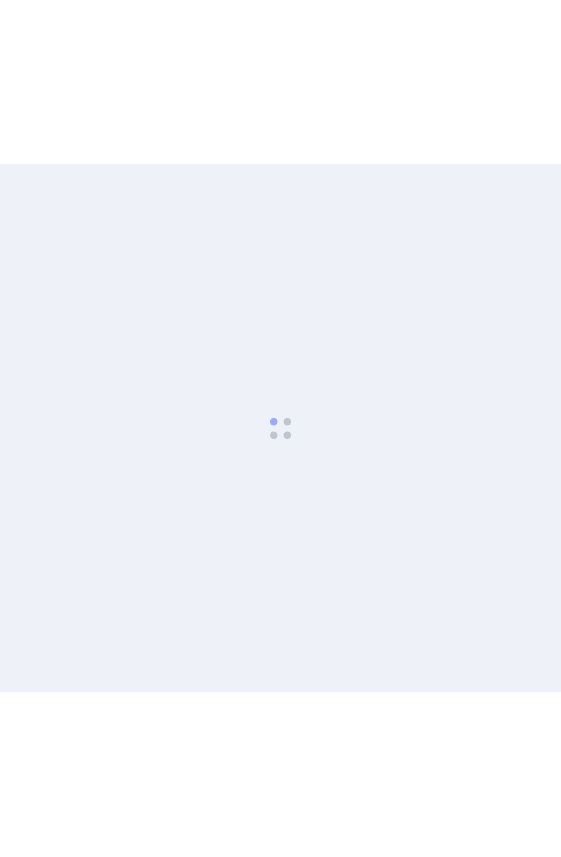 scroll, scrollTop: 0, scrollLeft: 0, axis: both 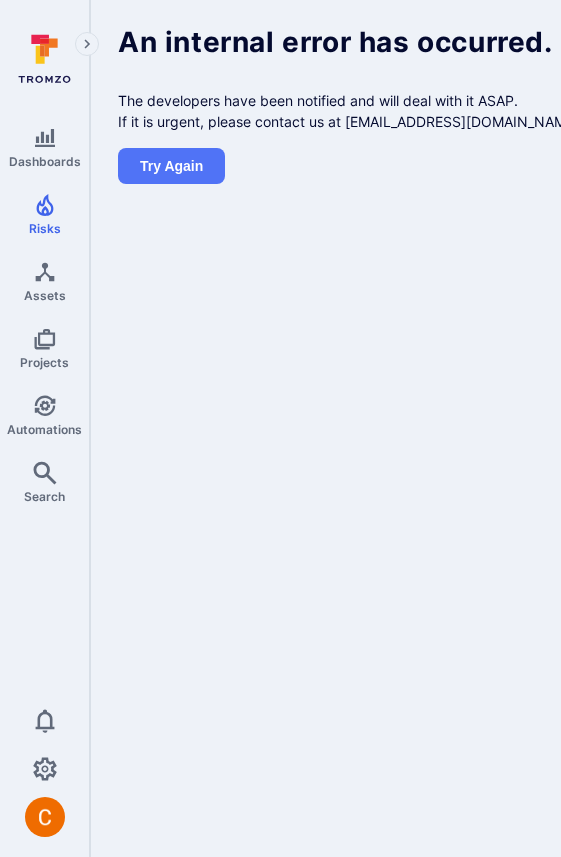 click on "Dashboards Risks Assets Projects Automations Search 0 Risks Vulnerabilities Alerts An internal error has occurred. The developers have been notified and will deal with it ASAP. If it is urgent, please contact us at   [EMAIL_ADDRESS][DOMAIN_NAME]   and let us know what the error is and how to reproduce it. Try again" at bounding box center [280, 428] 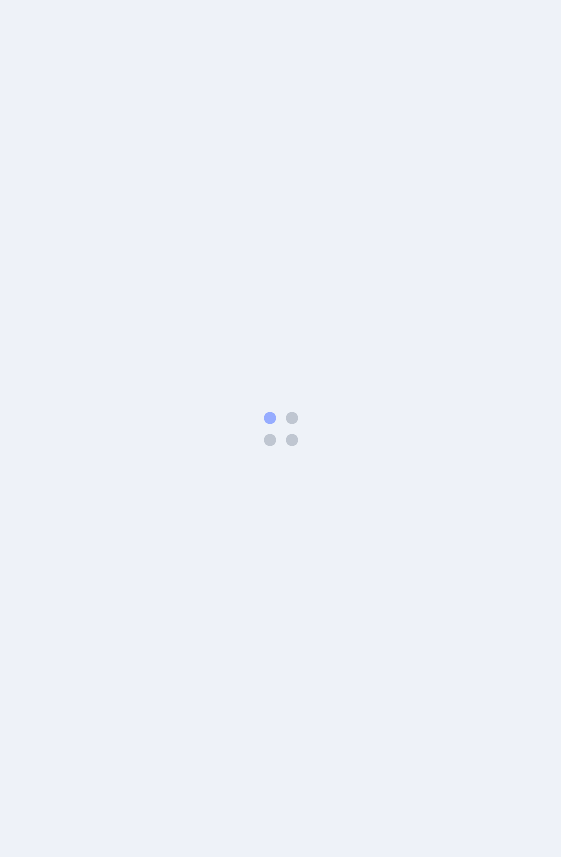 scroll, scrollTop: 0, scrollLeft: 0, axis: both 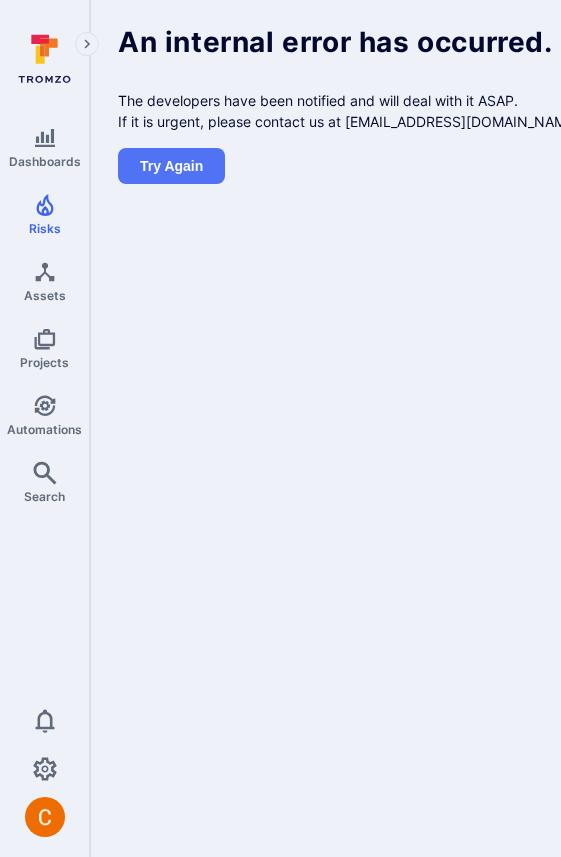 click on "An internal error has occurred. The developers have been notified and will deal with it ASAP. If it is urgent, please contact us at   [EMAIL_ADDRESS][DOMAIN_NAME]   and let us know what the error is and how to reproduce it. Try again" at bounding box center [765, 106] 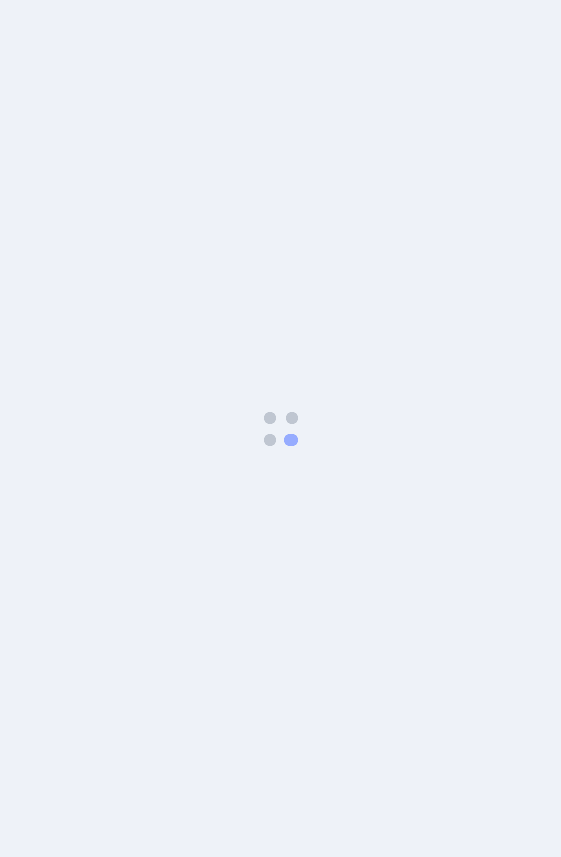 scroll, scrollTop: 0, scrollLeft: 0, axis: both 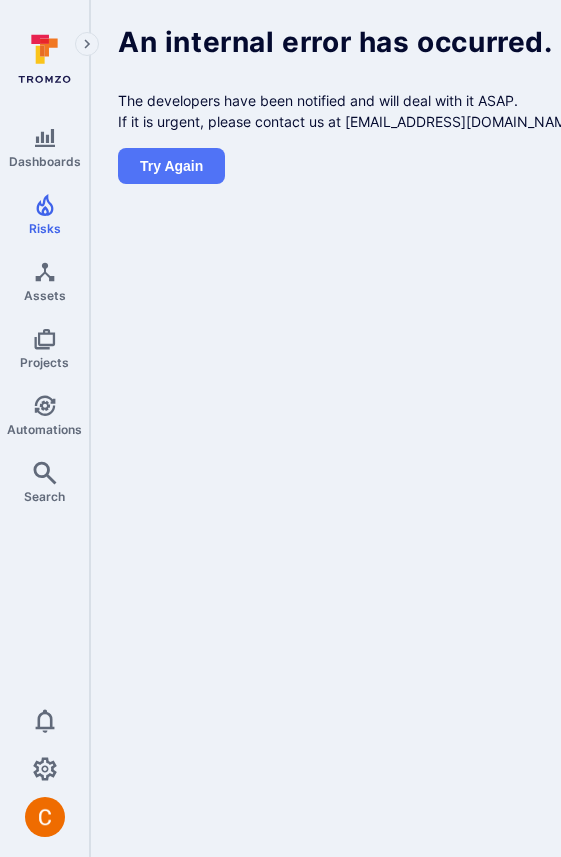 click on "An internal error has occurred. The developers have been notified and will deal with it ASAP. If it is urgent, please contact us at   [EMAIL_ADDRESS][DOMAIN_NAME]   and let us know what the error is and how to reproduce it. Try again" at bounding box center [765, 106] 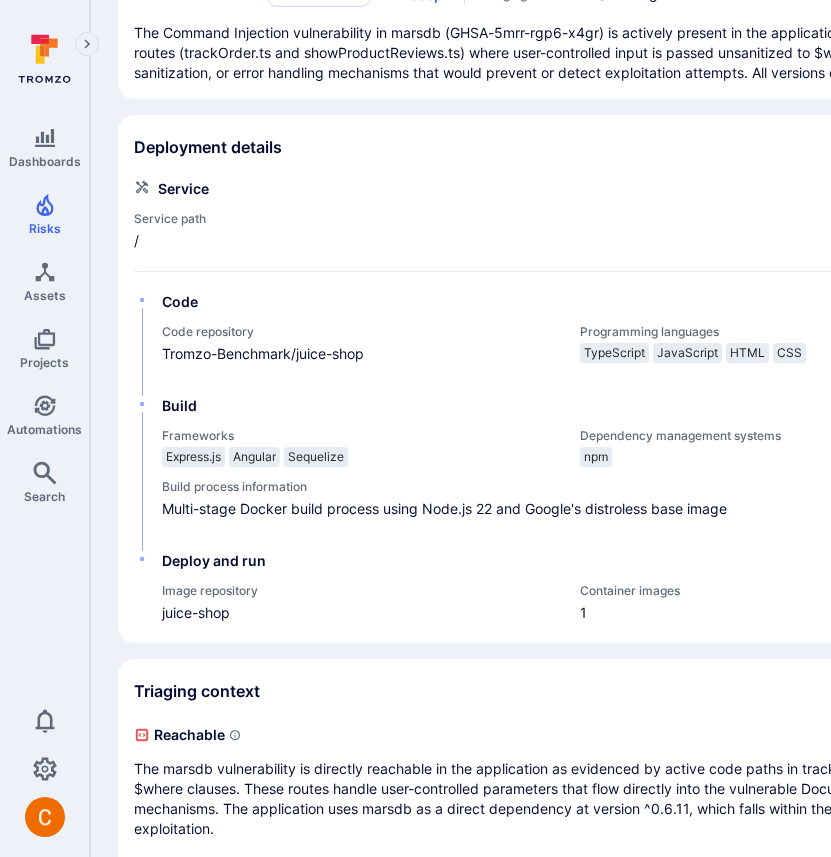 scroll, scrollTop: 0, scrollLeft: 0, axis: both 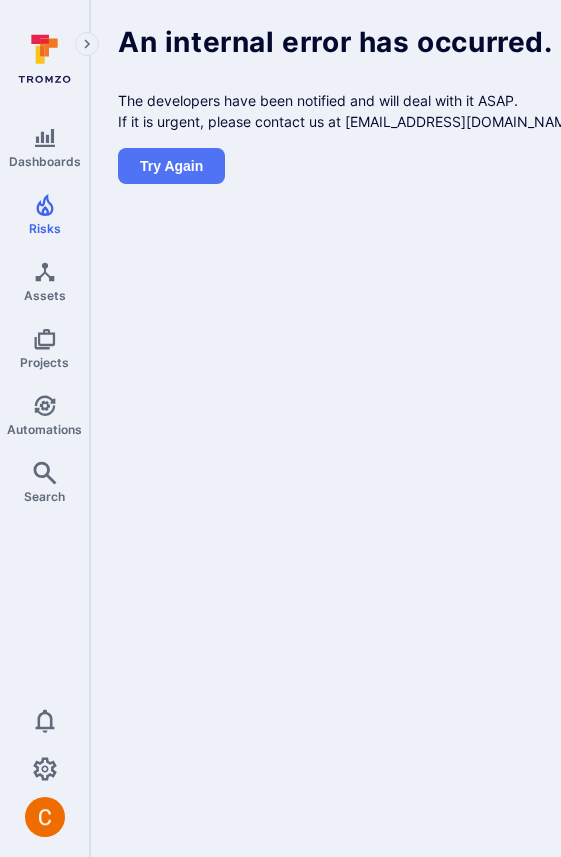 click on "Dashboards Risks Assets Projects Automations Search 0 Risks Vulnerabilities Alerts An internal error has occurred. The developers have been notified and will deal with it ASAP. If it is urgent, please contact us at   support@tromzo.com   and let us know what the error is and how to reproduce it. Try again" at bounding box center (280, 428) 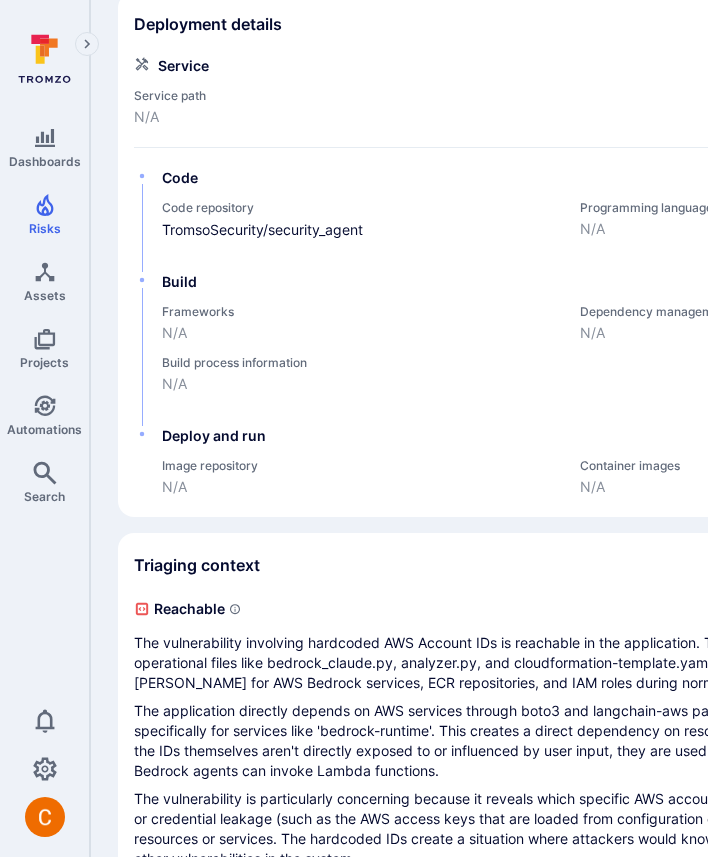 scroll, scrollTop: 677, scrollLeft: 0, axis: vertical 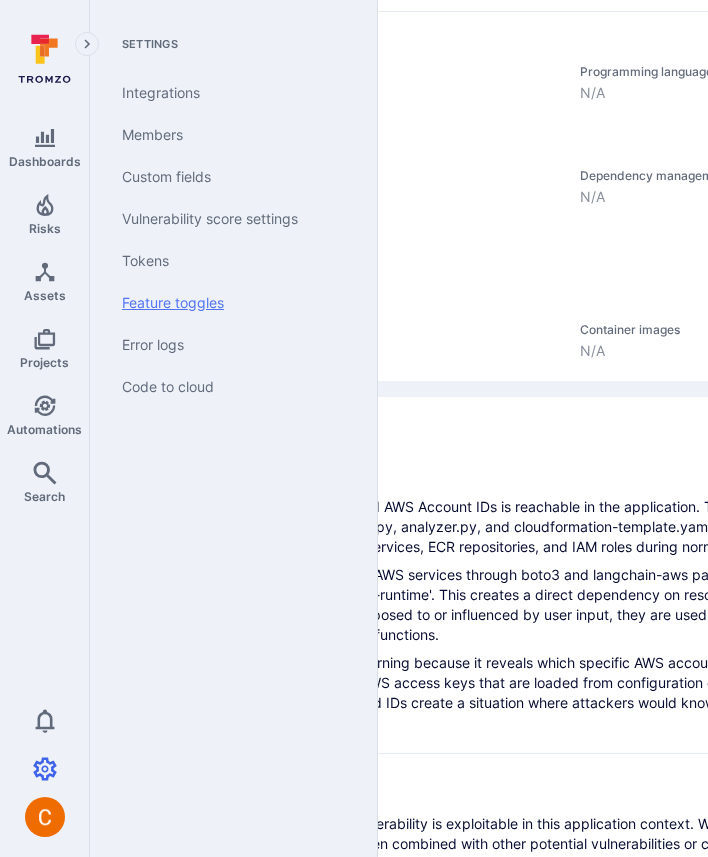click on "Feature toggles" at bounding box center (229, 303) 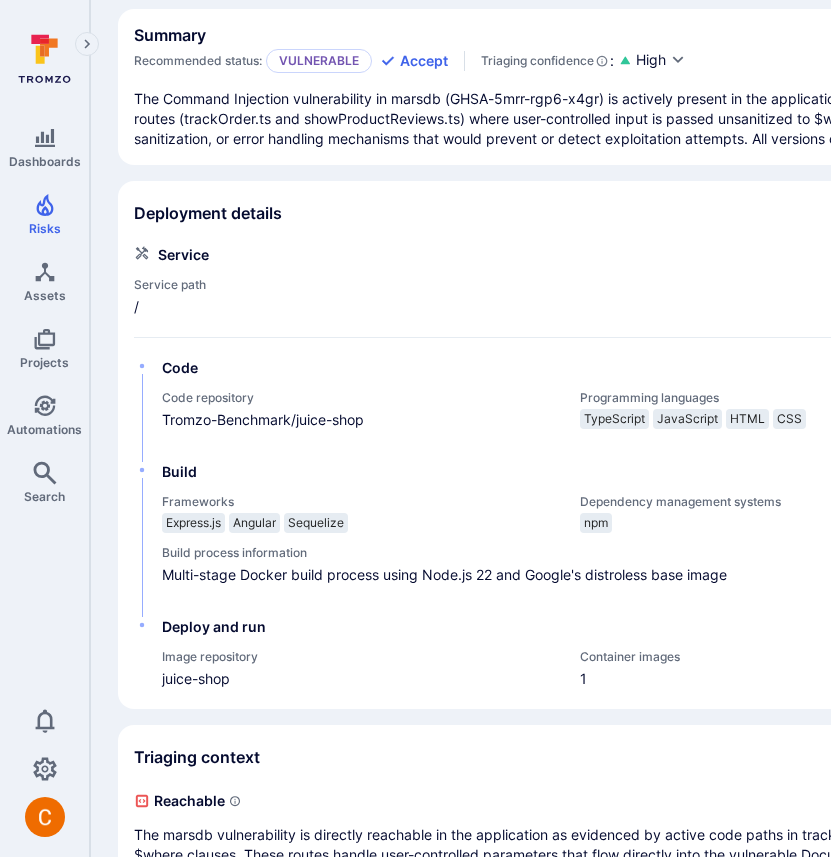 scroll, scrollTop: 424, scrollLeft: 0, axis: vertical 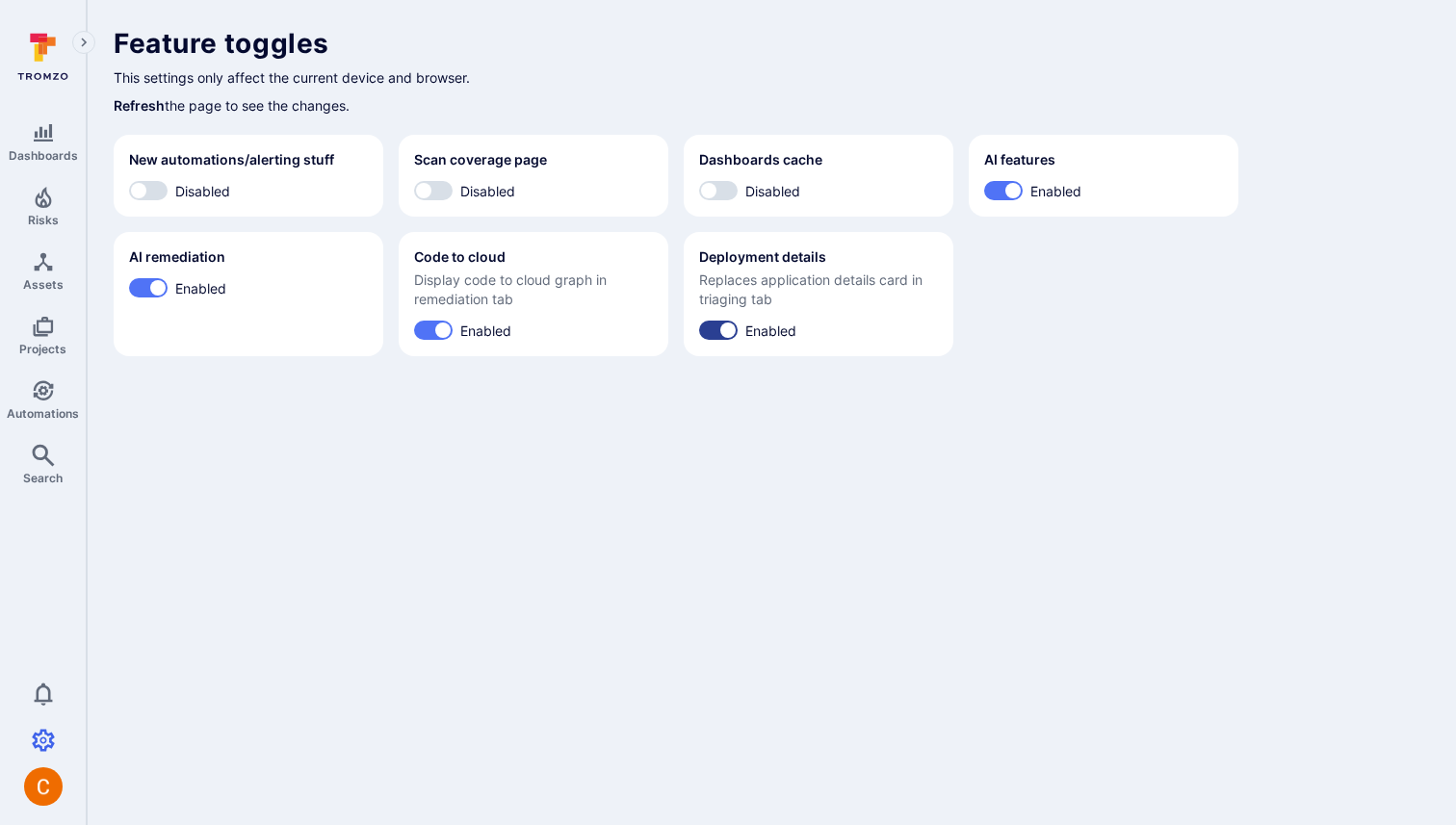 click on "Enabled" at bounding box center (728, 330) 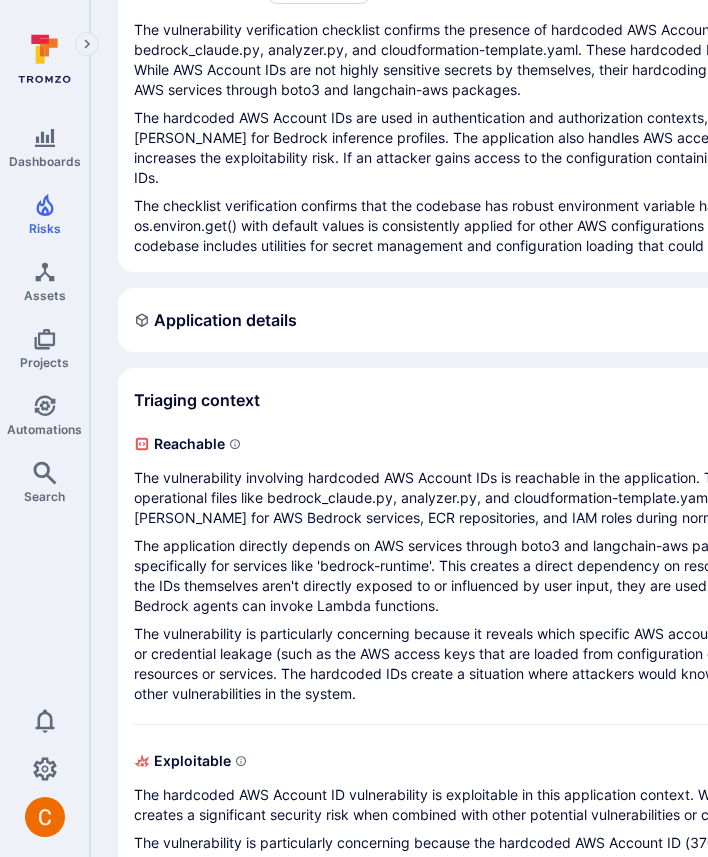 scroll, scrollTop: 260, scrollLeft: 0, axis: vertical 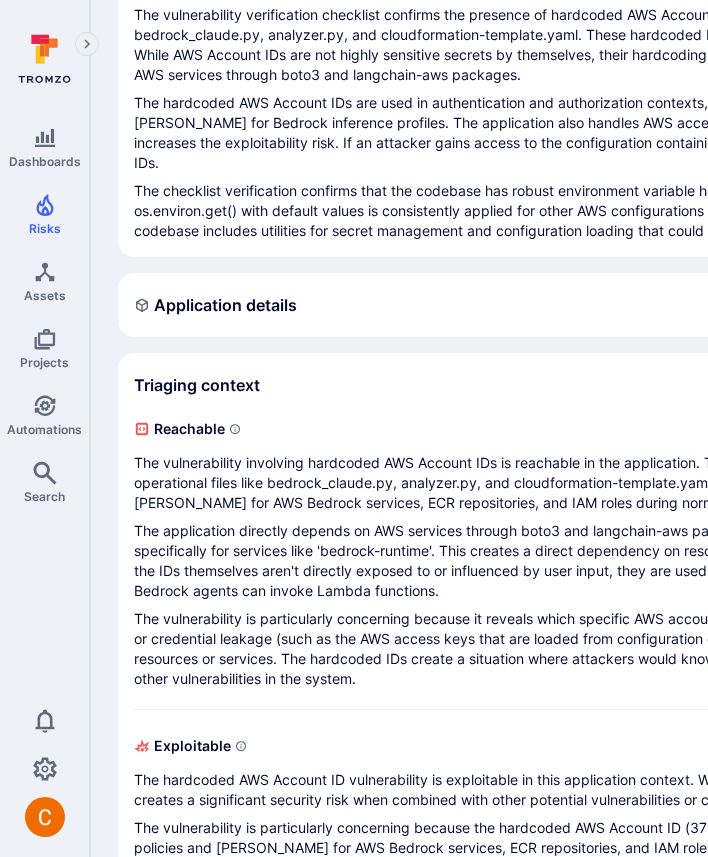 click on "Application details" at bounding box center (765, 305) 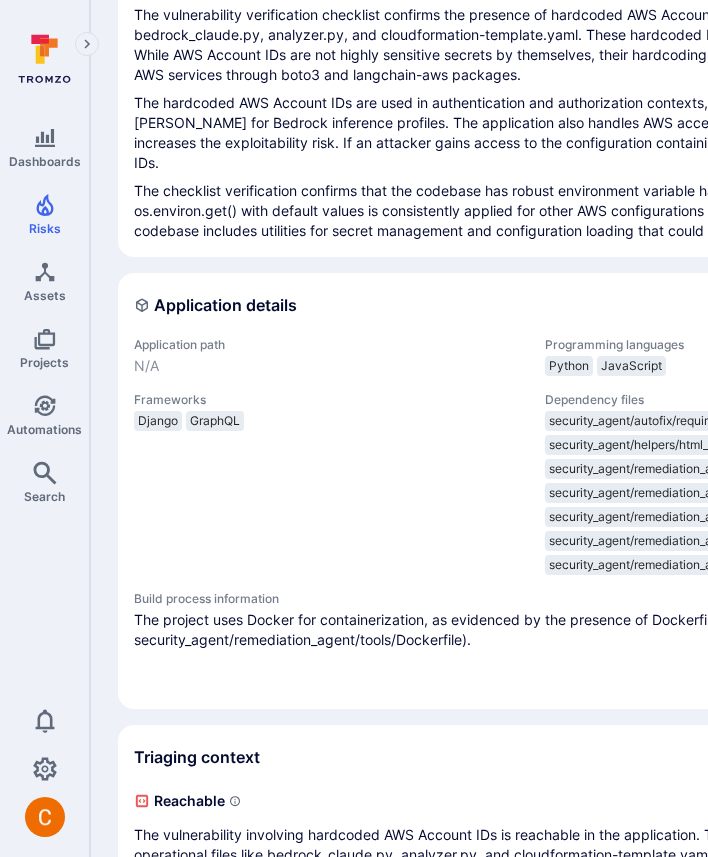click on "Application details" at bounding box center [765, 305] 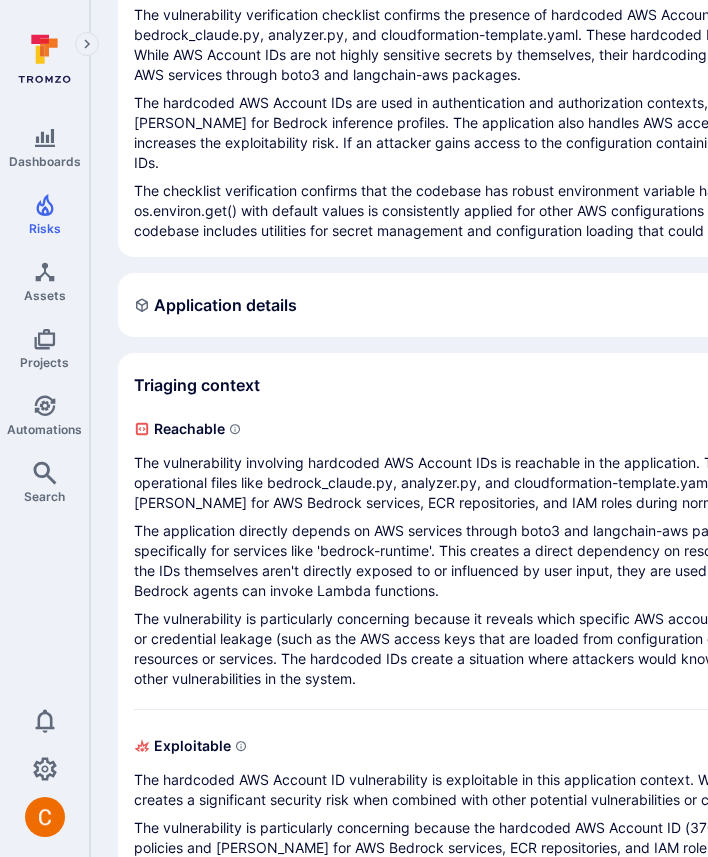 click on "The vulnerability verification checklist confirms the presence of hardcoded AWS Account IDs (primarily 370539422311) throughout the codebase, particularly in operational files like bedrock_claude.py, analyzer.py, and cloudformation-template.yaml. These hardcoded IDs are used to construct ARNs for AWS Bedrock services, ECR repositories, and IAM roles. While AWS Account IDs are not highly sensitive secrets by themselves, their hardcoding creates security risks and maintenance challenges, especially since the application directly depends on AWS services through boto3 and langchain-aws packages." at bounding box center [765, 45] 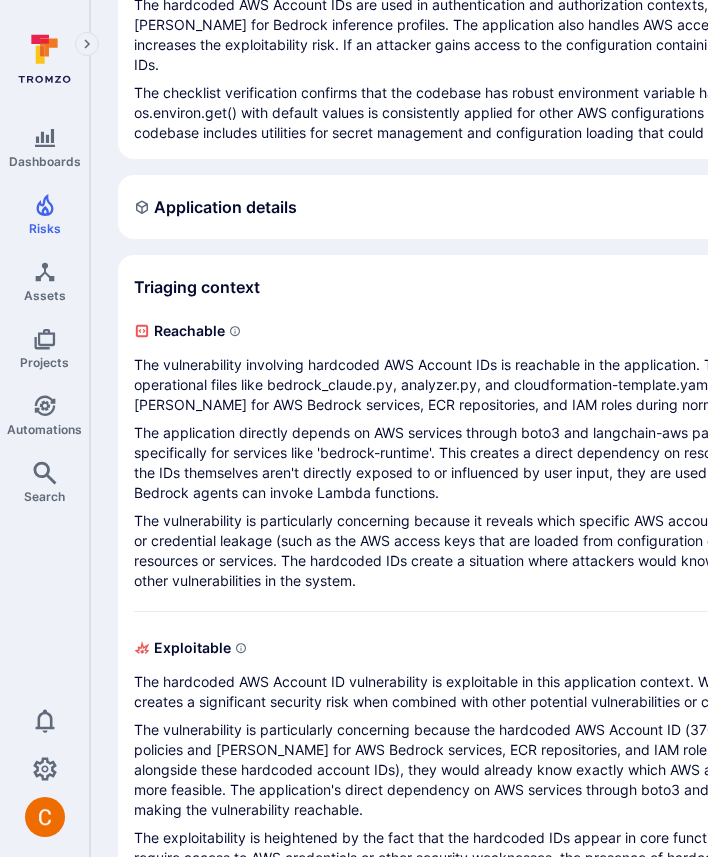 scroll, scrollTop: 477, scrollLeft: 0, axis: vertical 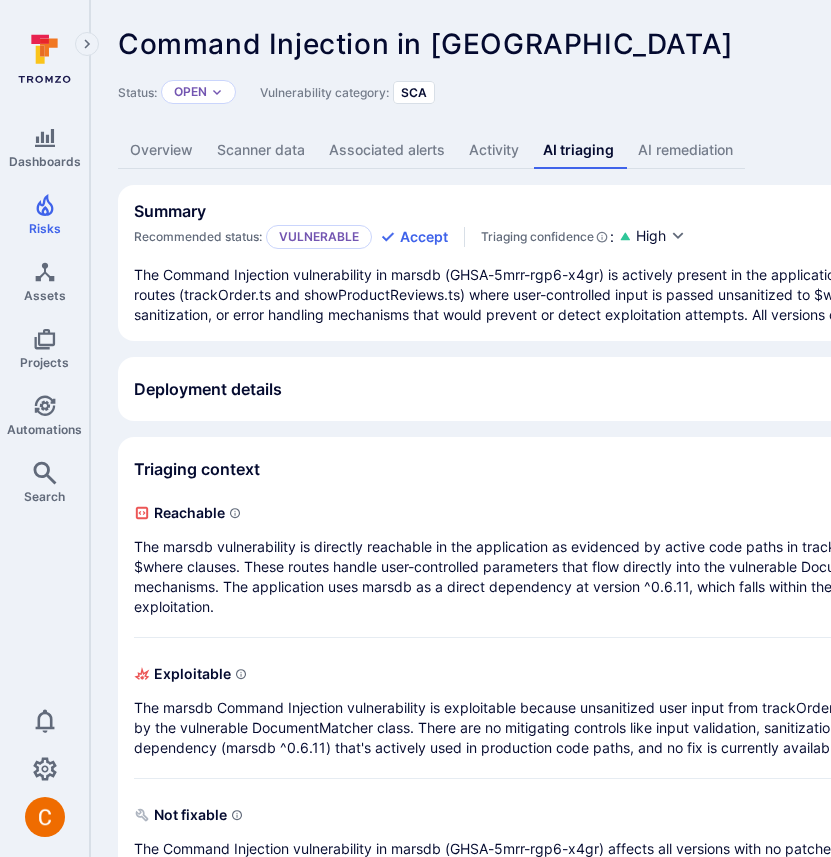 click on "Deployment details" at bounding box center [765, 389] 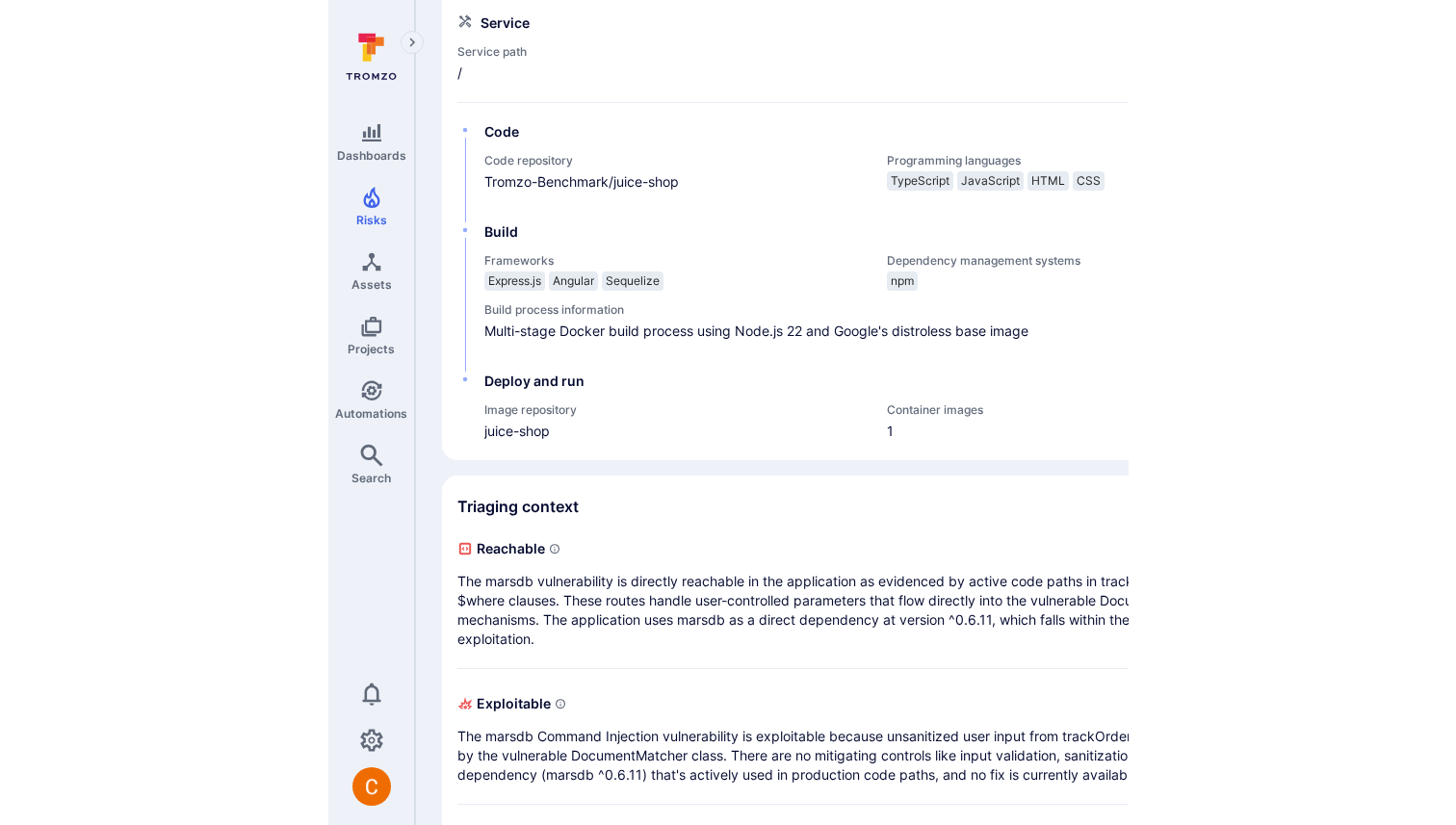 scroll, scrollTop: 358, scrollLeft: 0, axis: vertical 